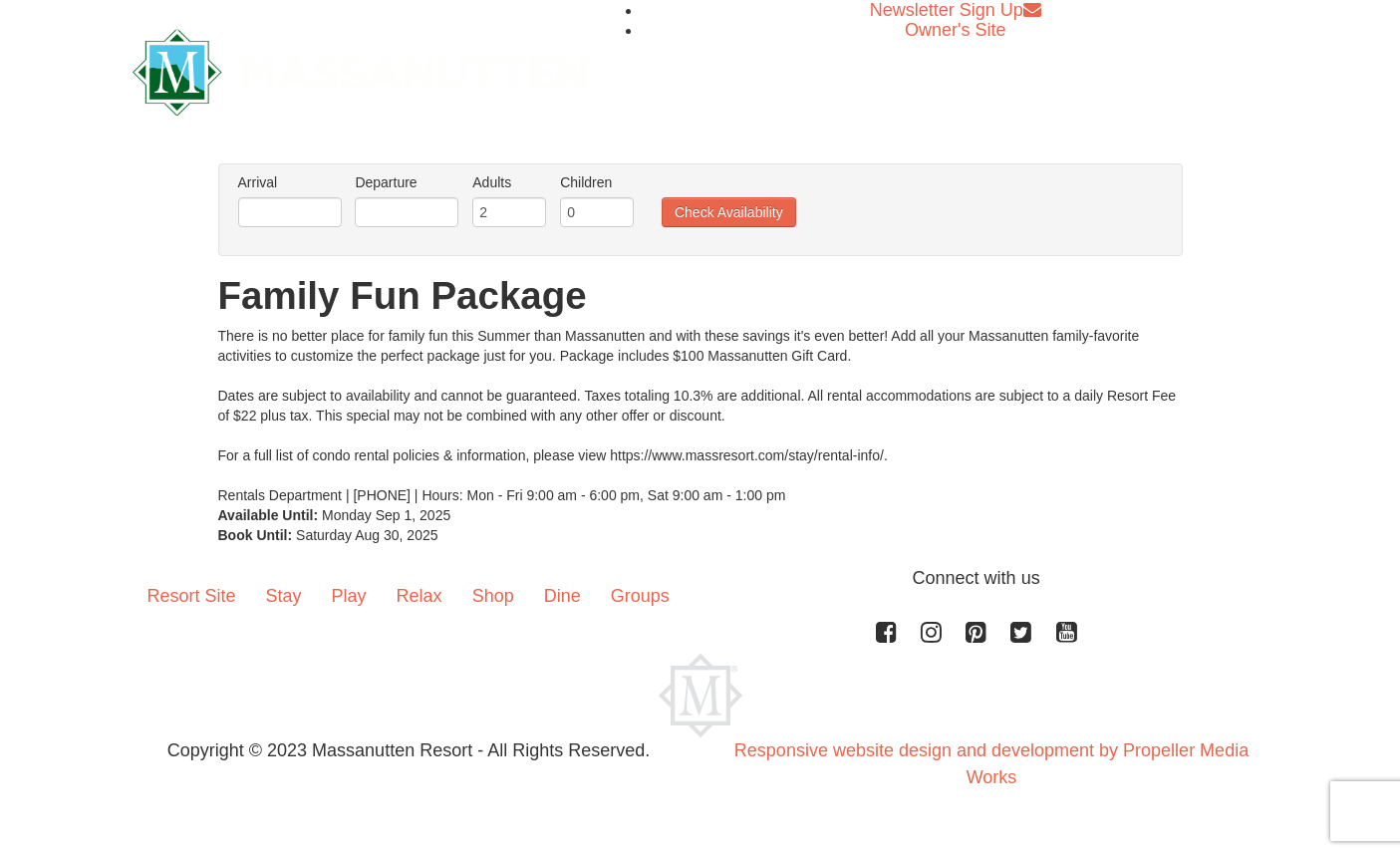 scroll, scrollTop: 0, scrollLeft: 0, axis: both 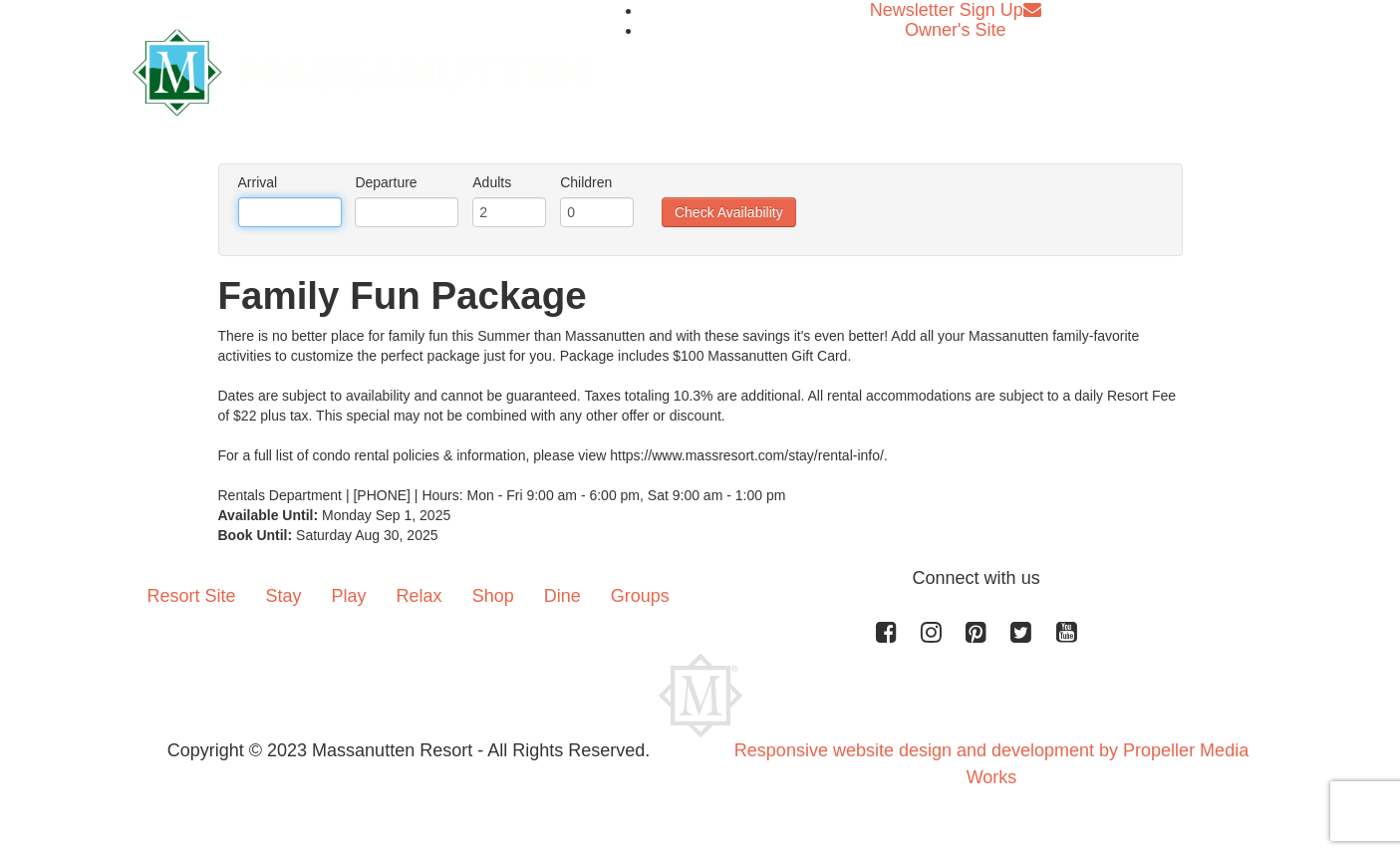 click at bounding box center (290, 212) 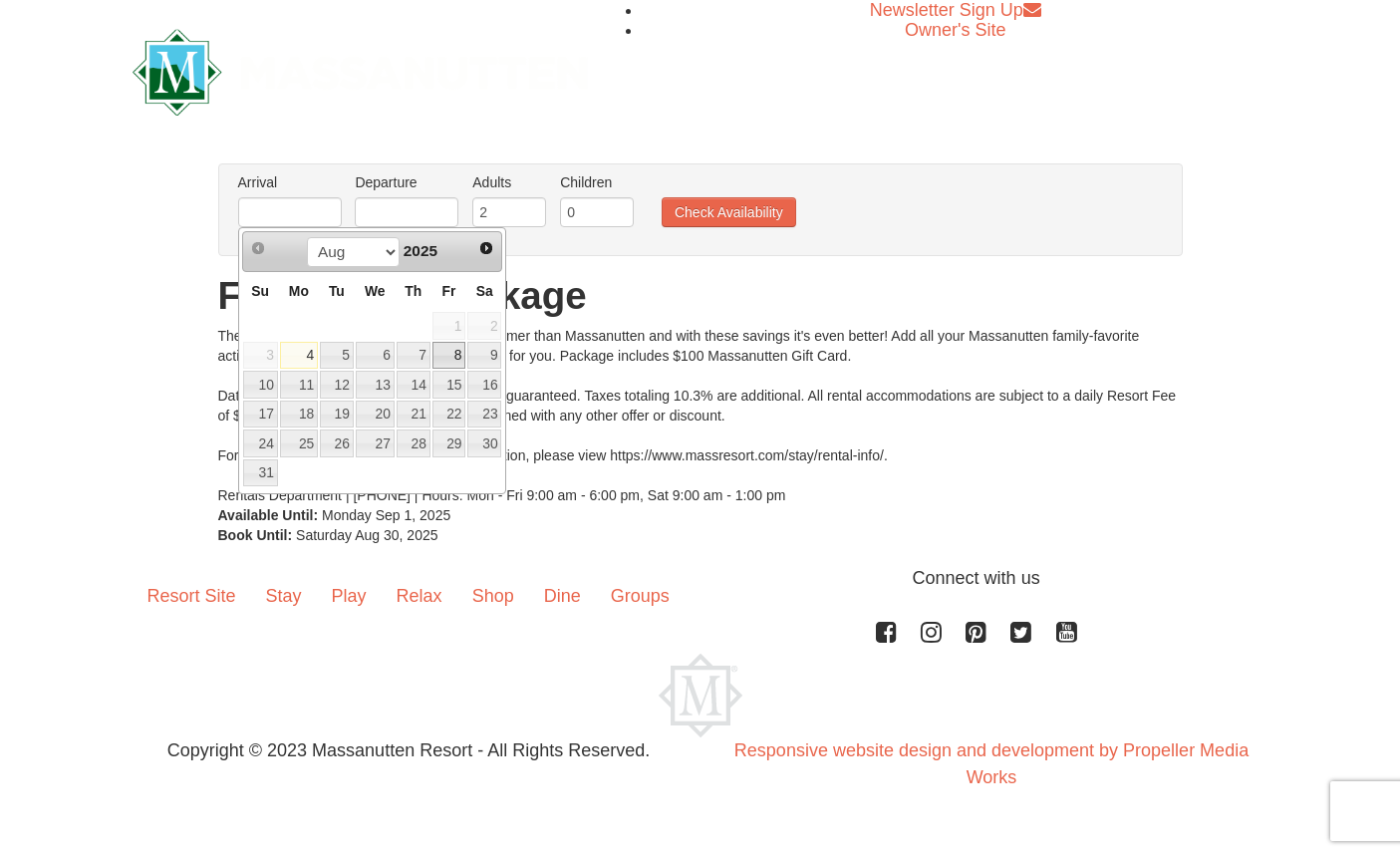 click on "8" at bounding box center (449, 356) 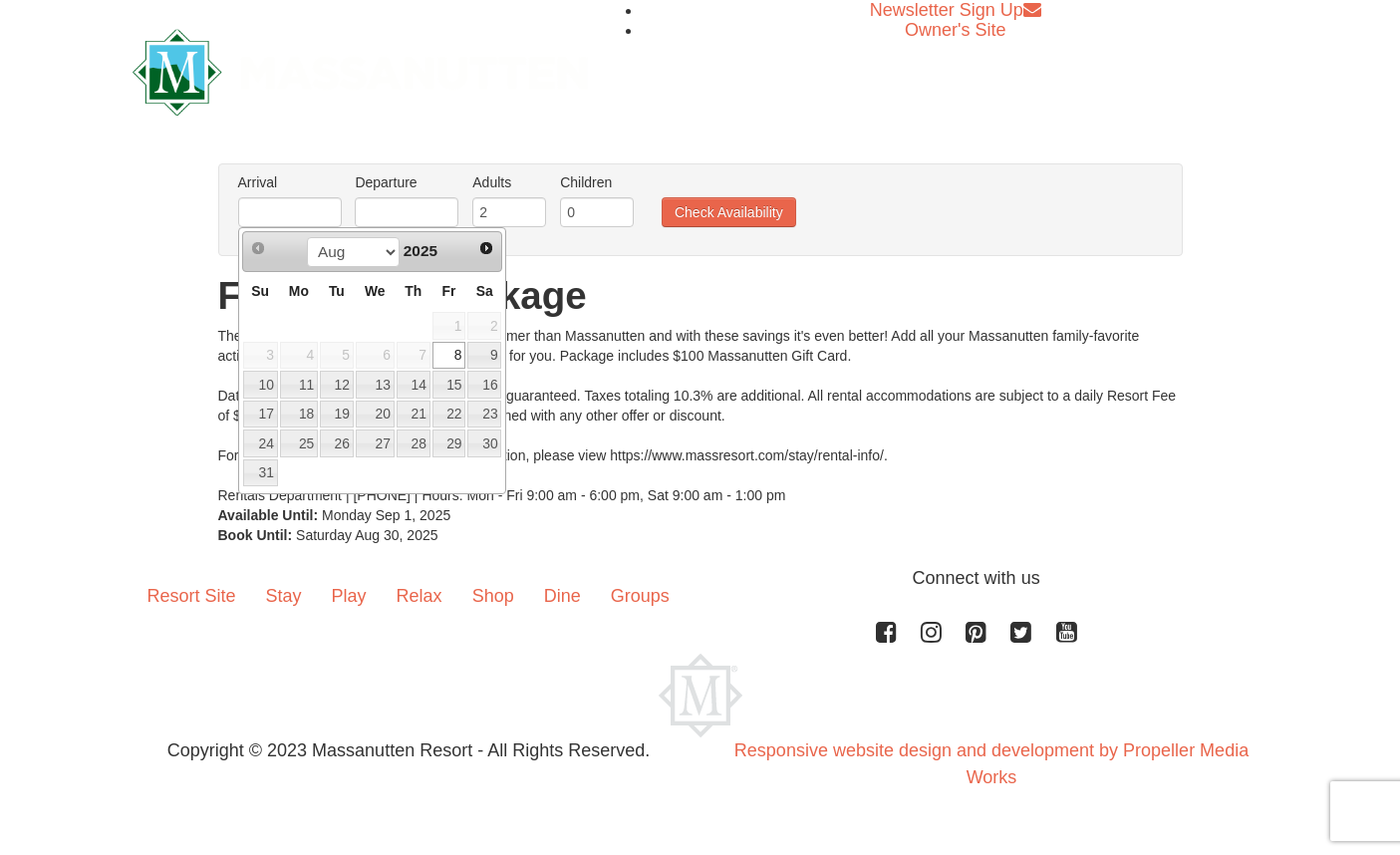type on "08/08/2025" 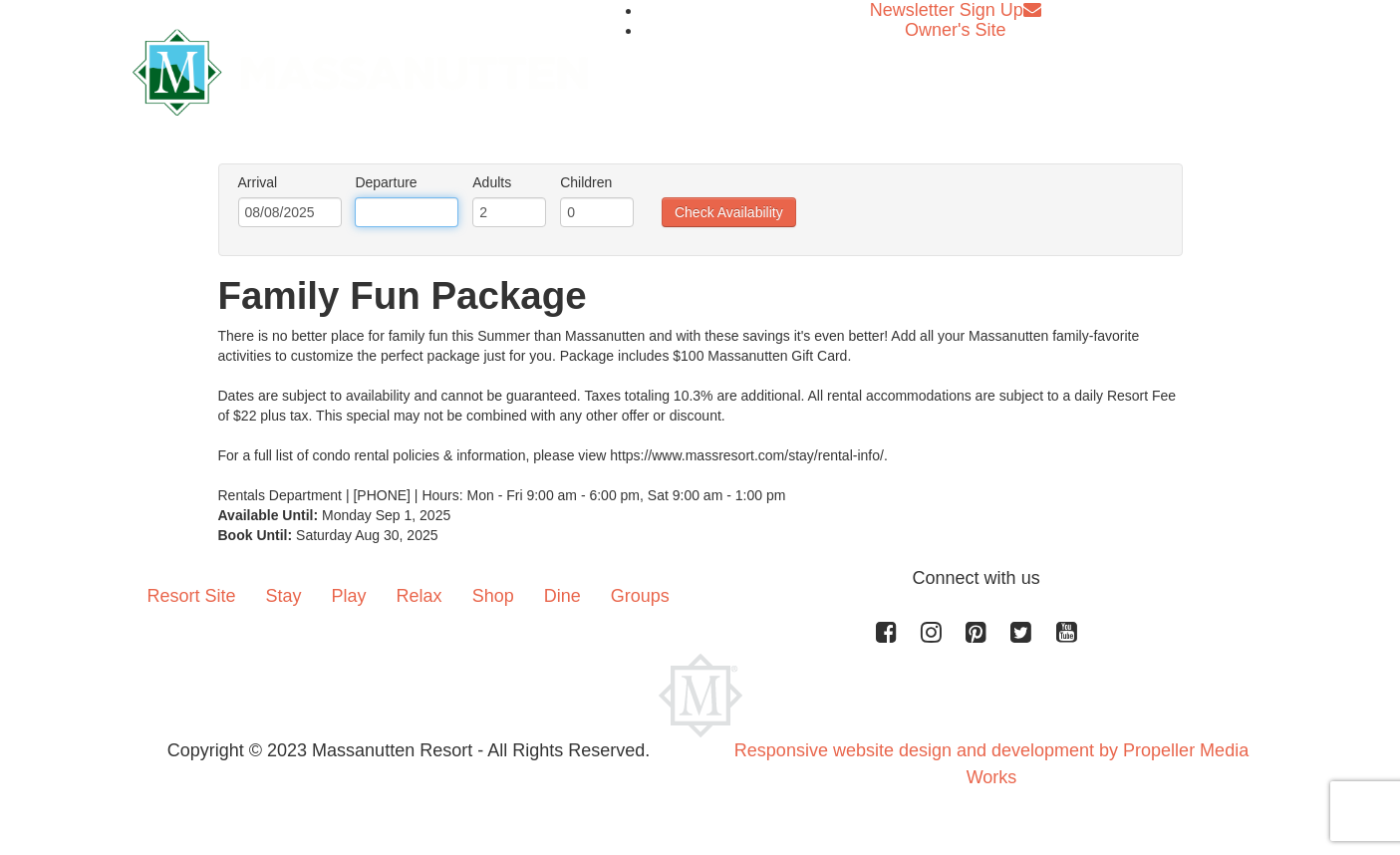 click at bounding box center [407, 212] 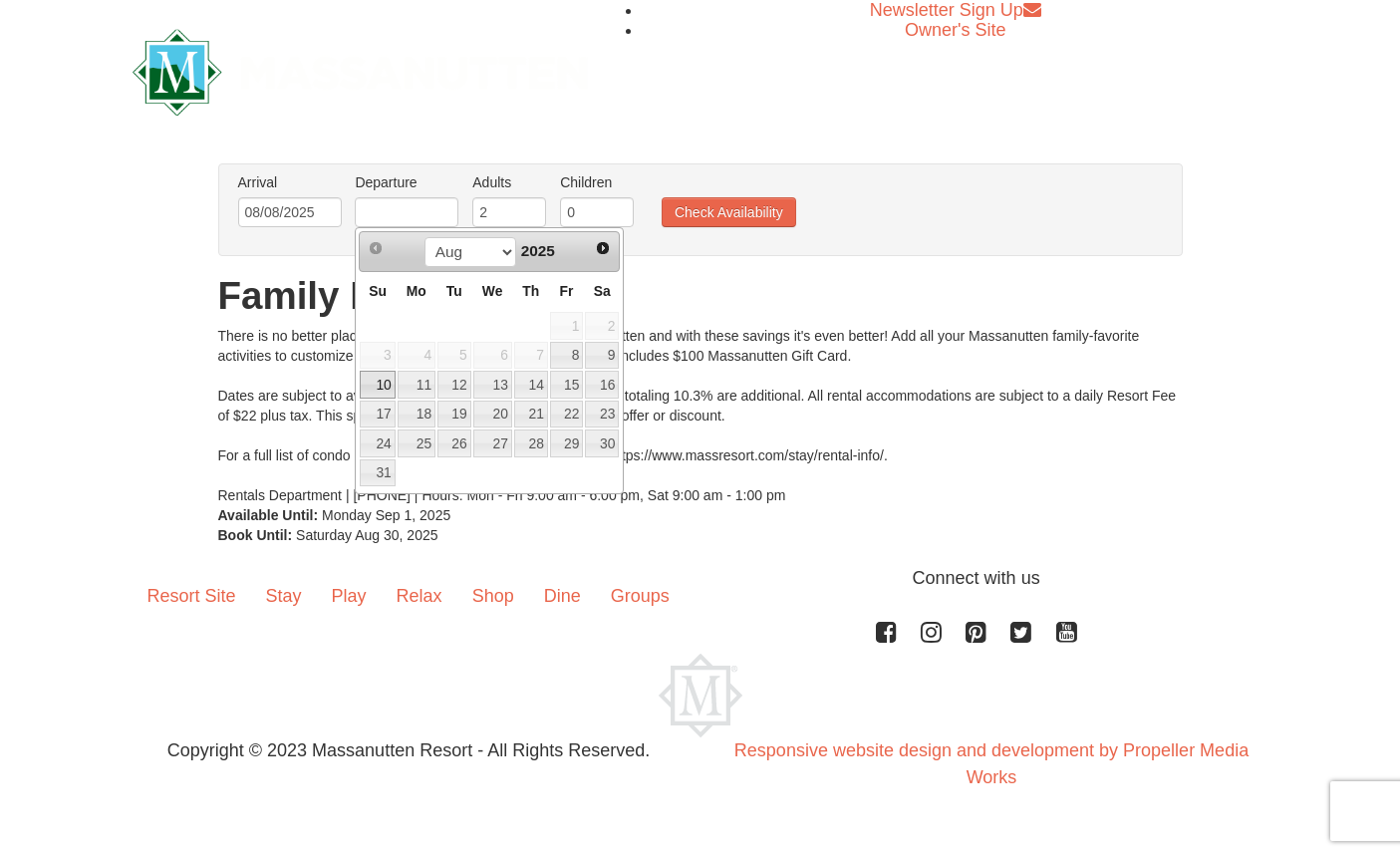 click on "10" at bounding box center (377, 385) 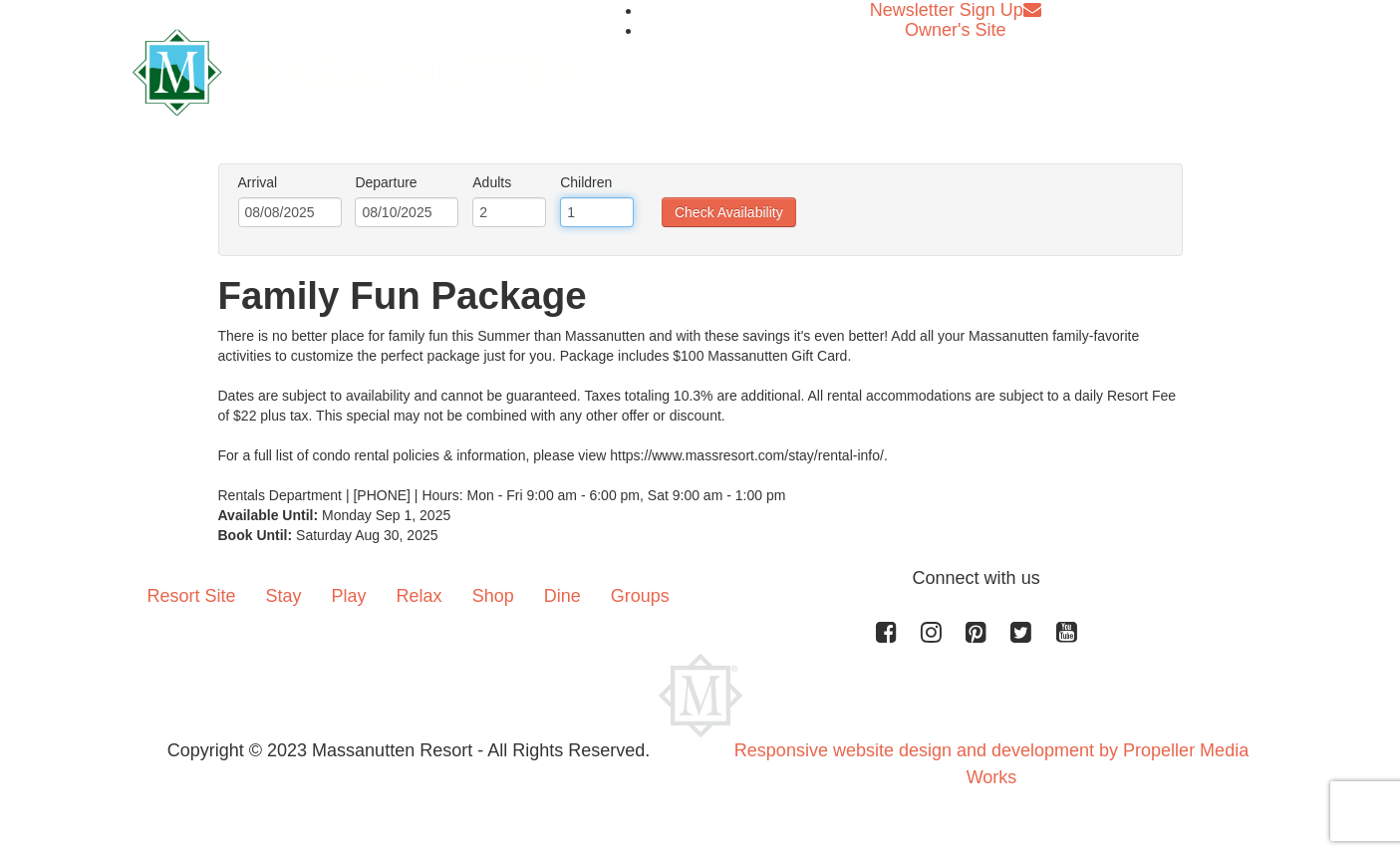 click on "1" at bounding box center (597, 212) 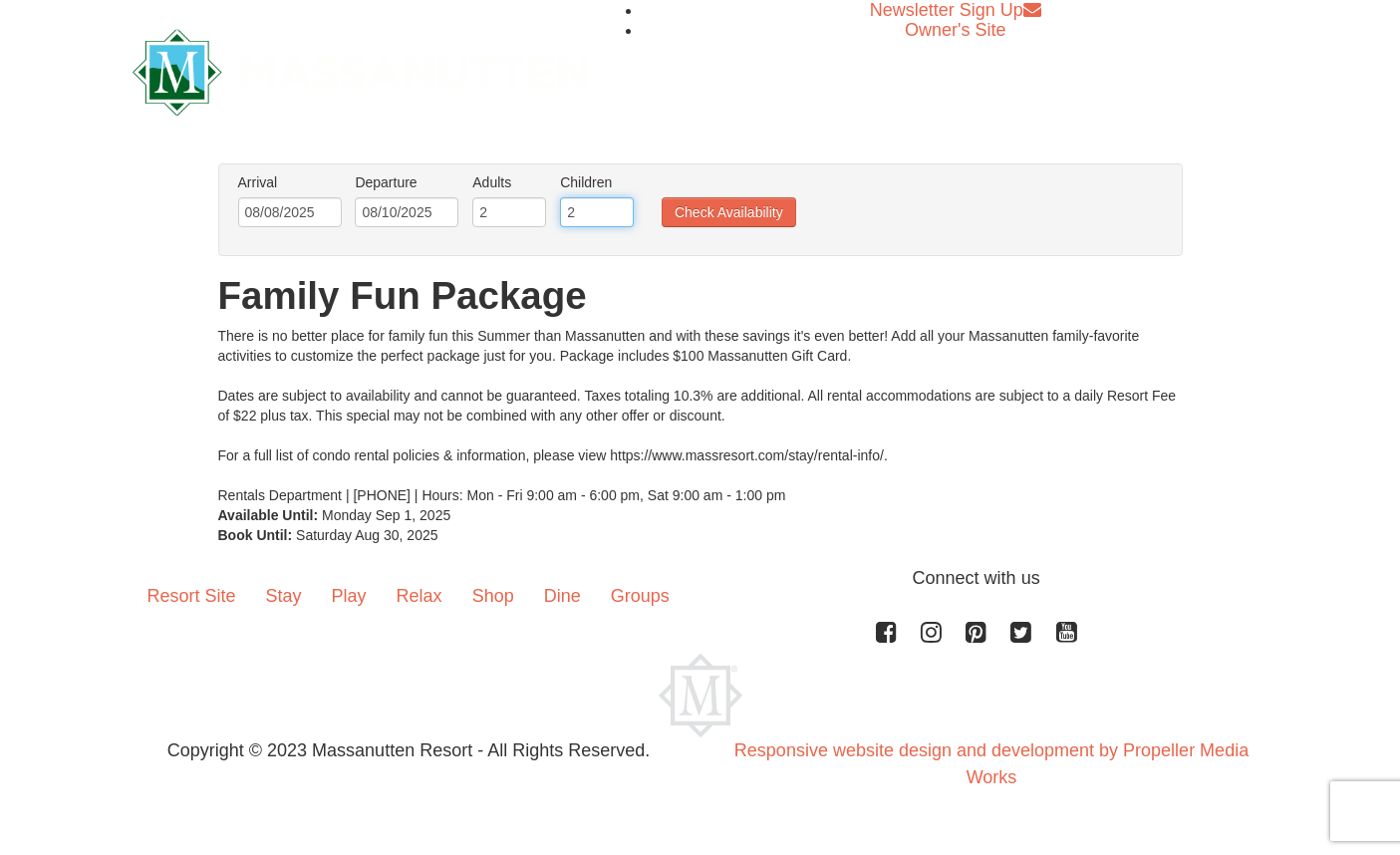 type on "2" 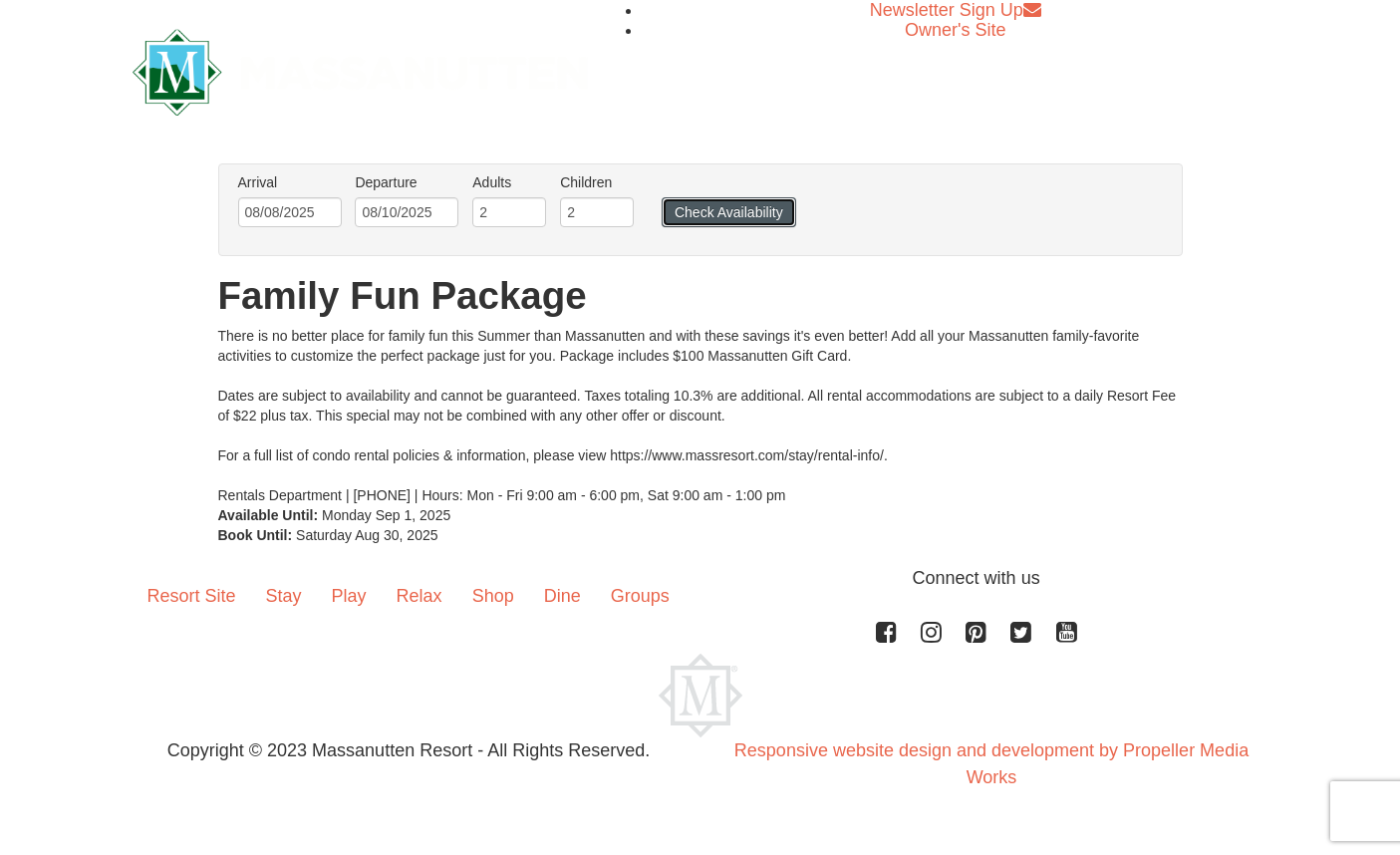 click on "Check Availability" at bounding box center (728, 212) 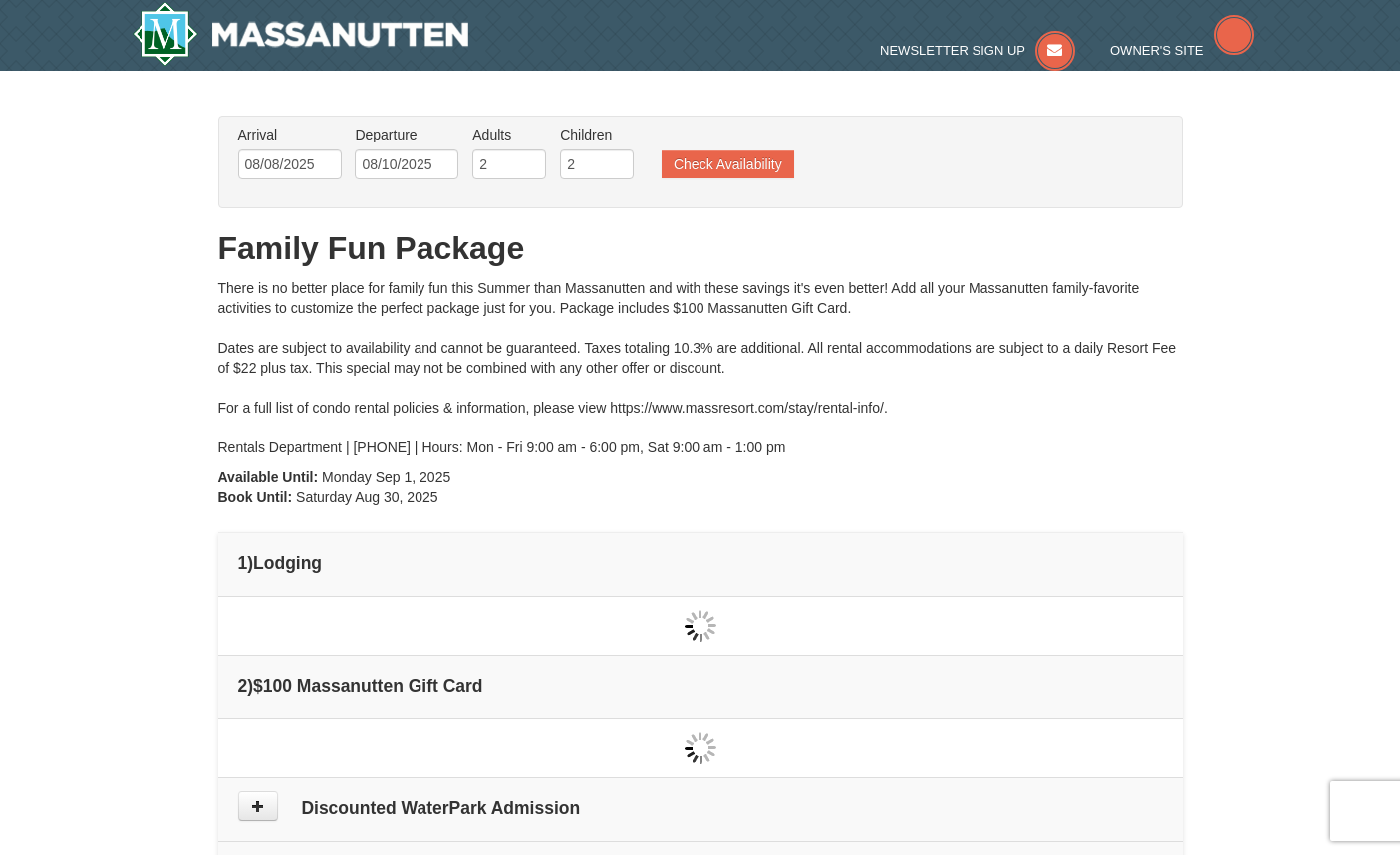 scroll, scrollTop: 0, scrollLeft: 0, axis: both 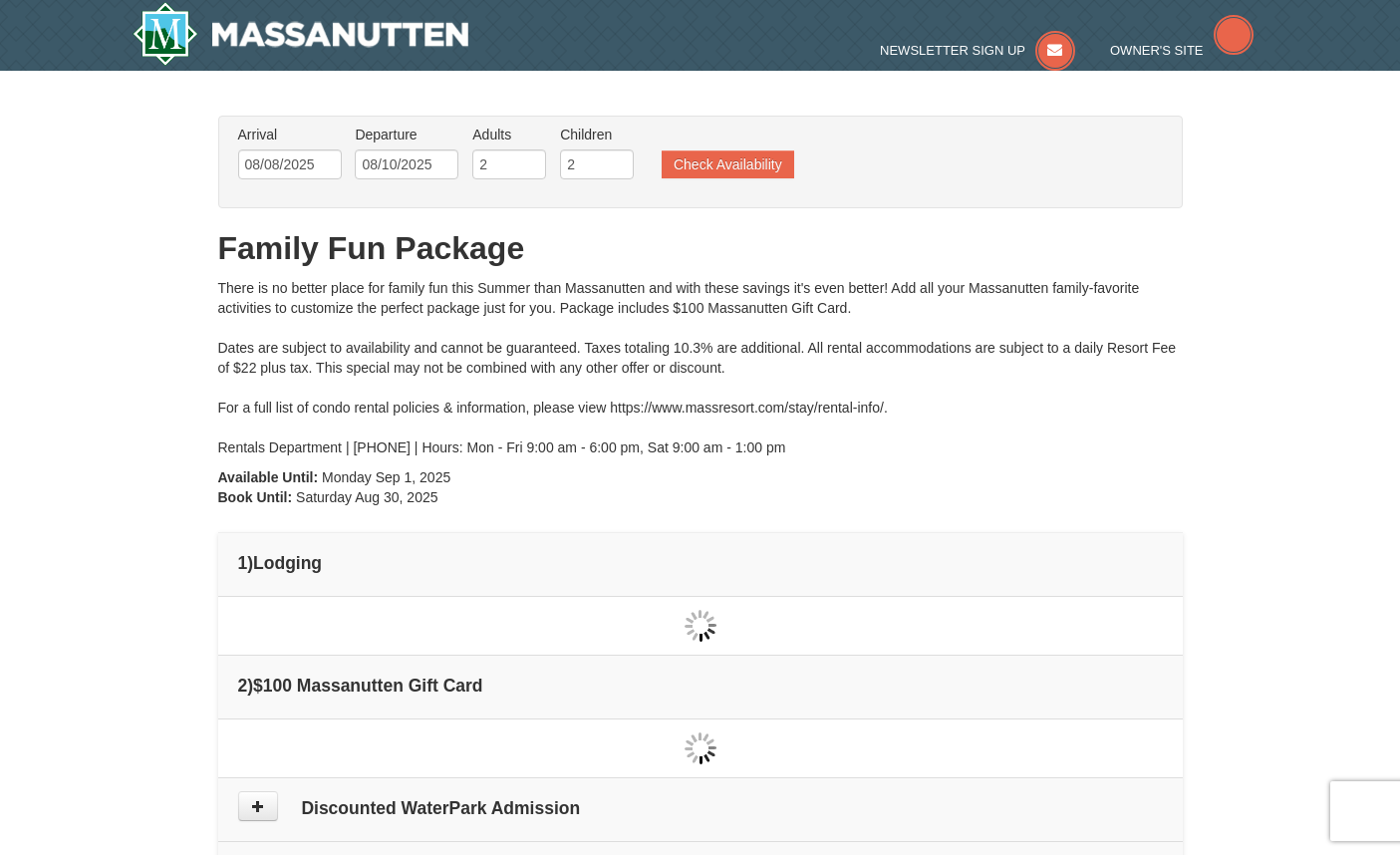type on "08/08/2025" 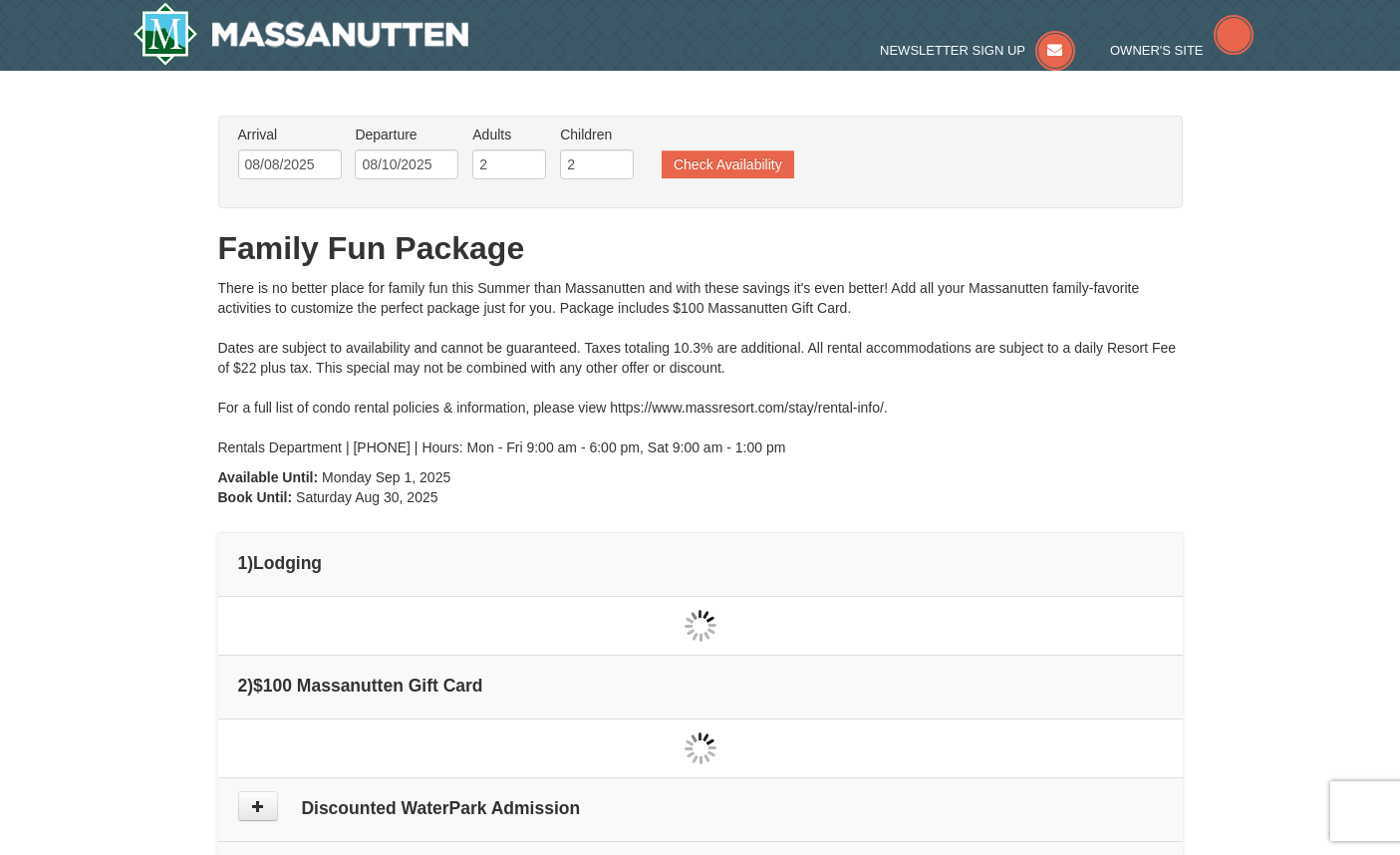 scroll, scrollTop: 0, scrollLeft: 0, axis: both 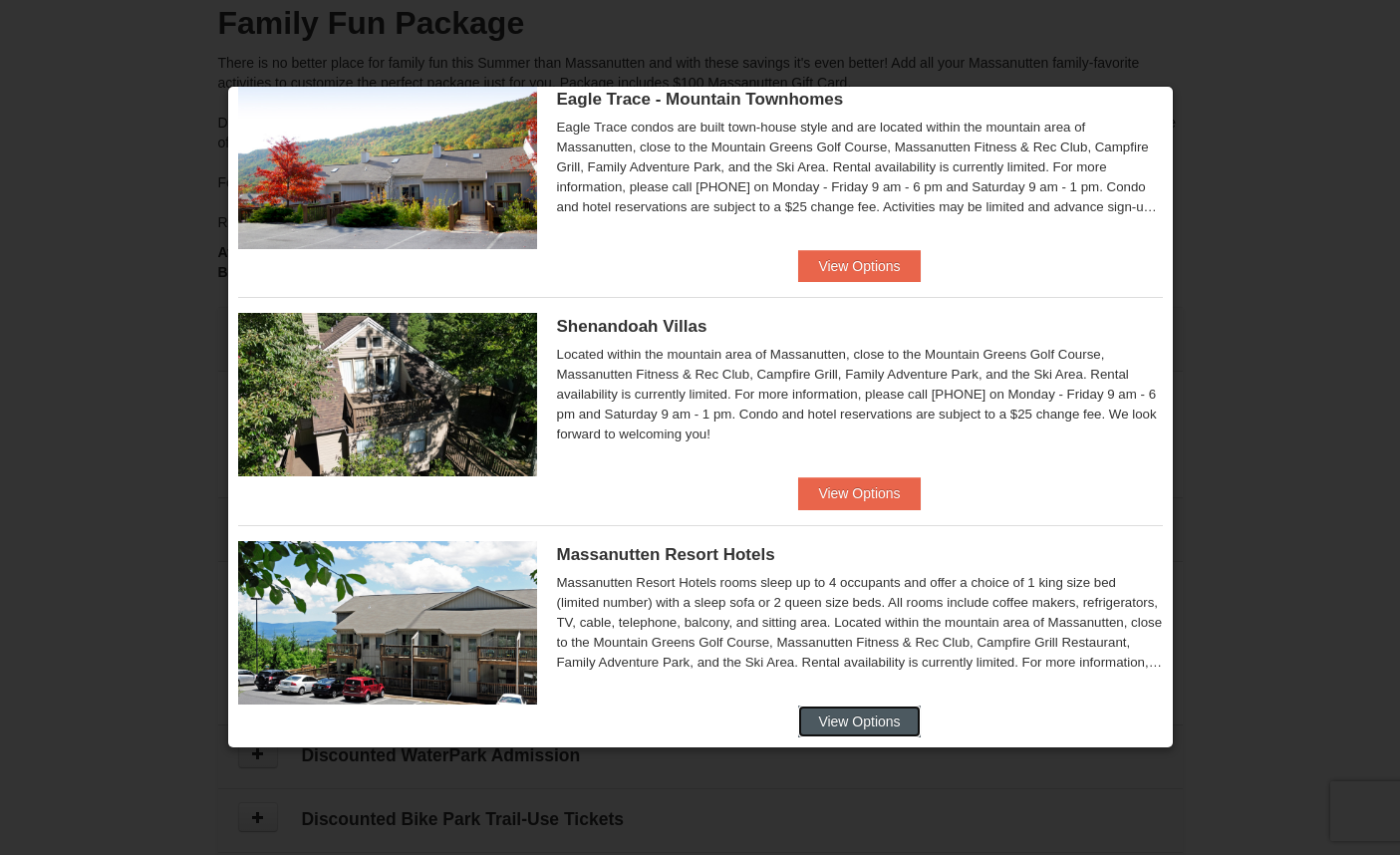 click on "View Options" at bounding box center [859, 721] 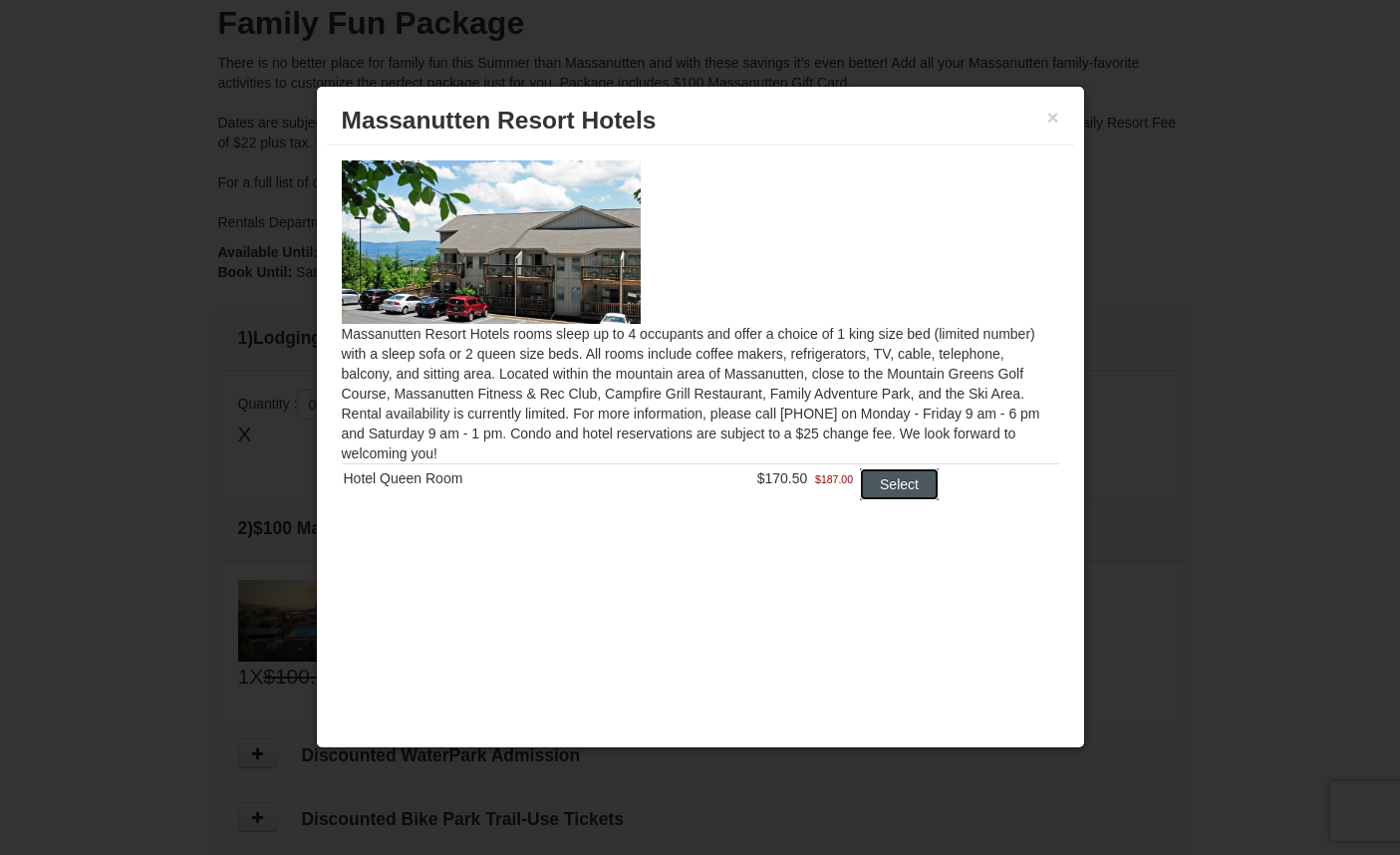 click on "Select" at bounding box center (899, 484) 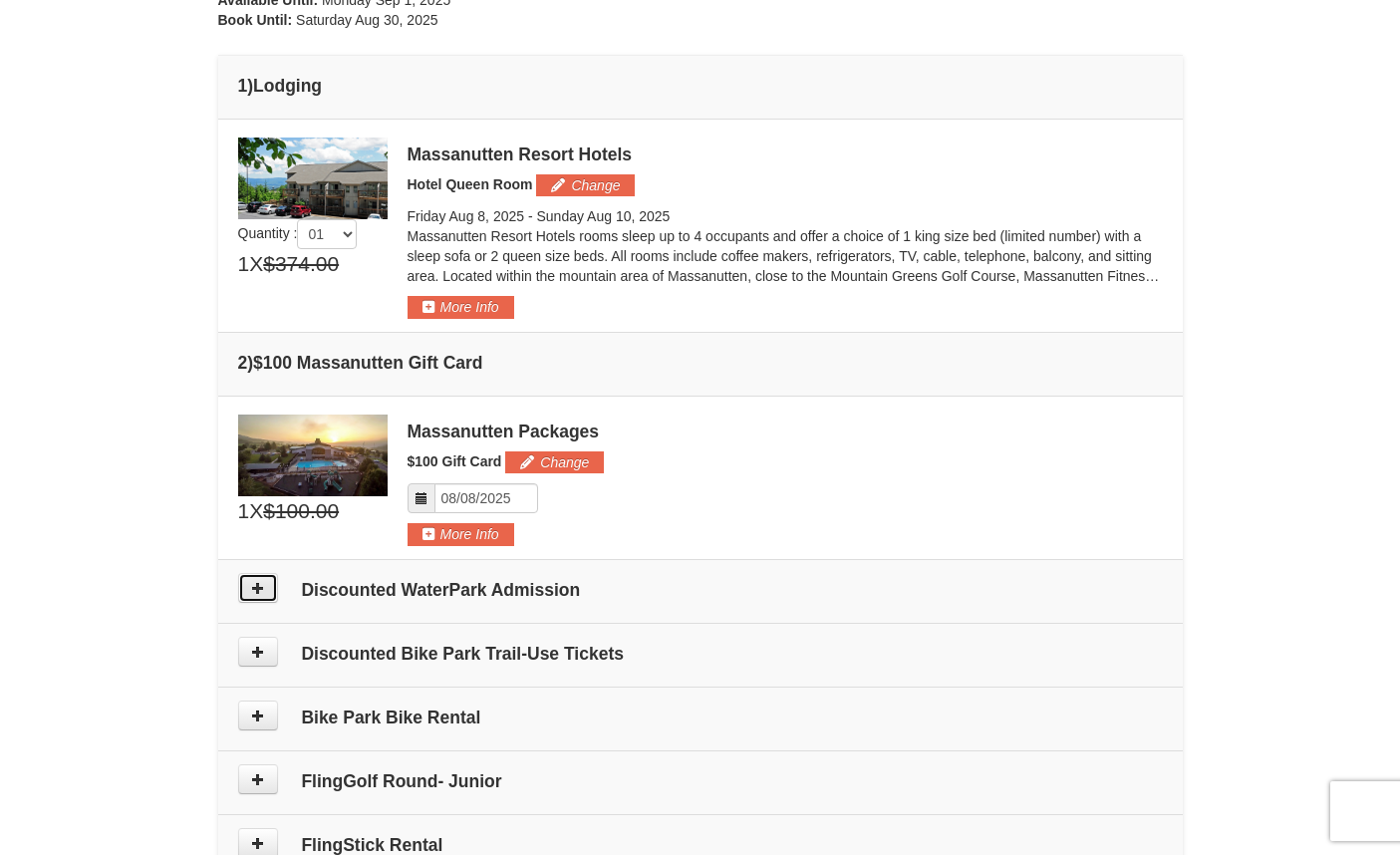click at bounding box center [258, 588] 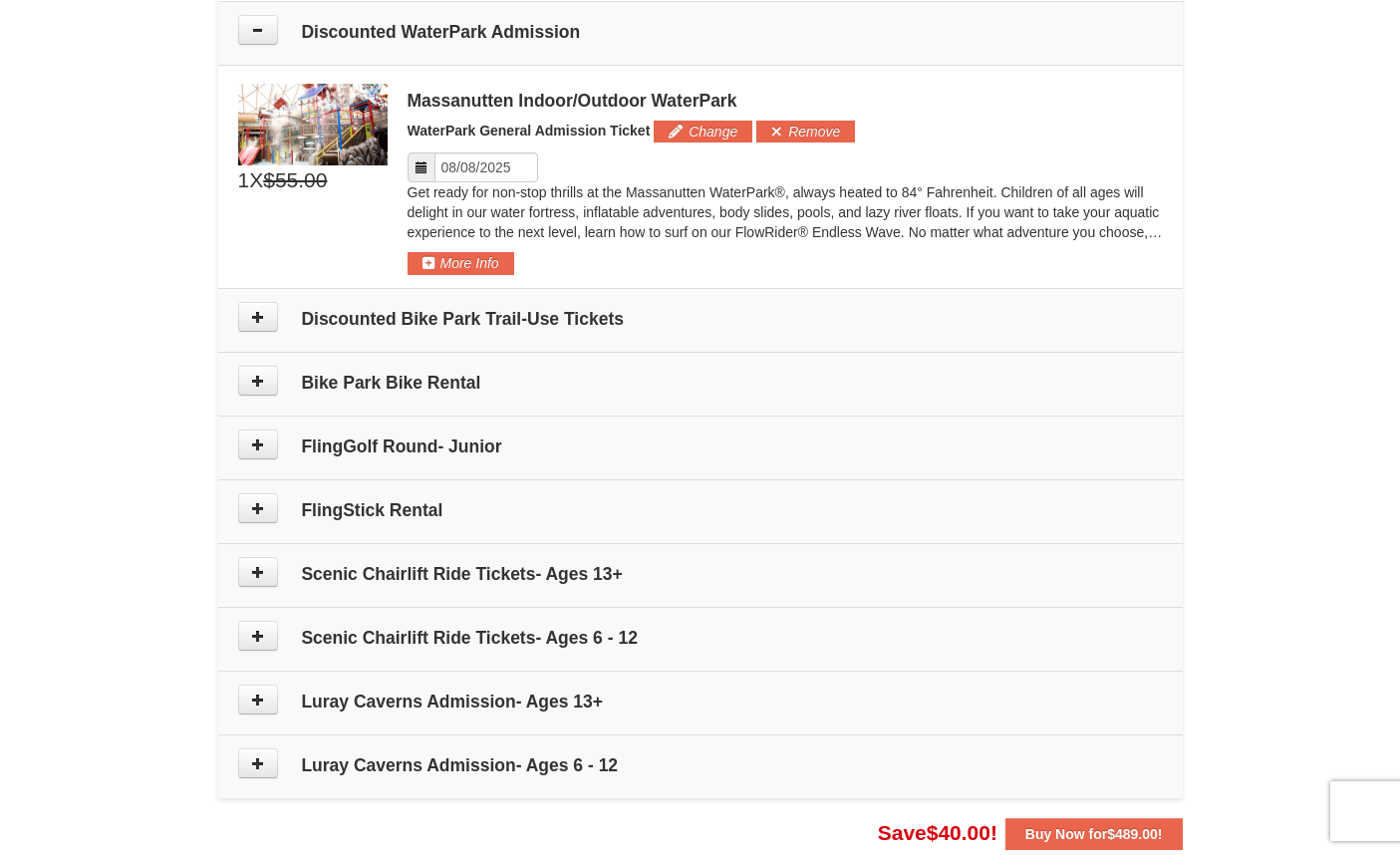scroll, scrollTop: 1035, scrollLeft: 0, axis: vertical 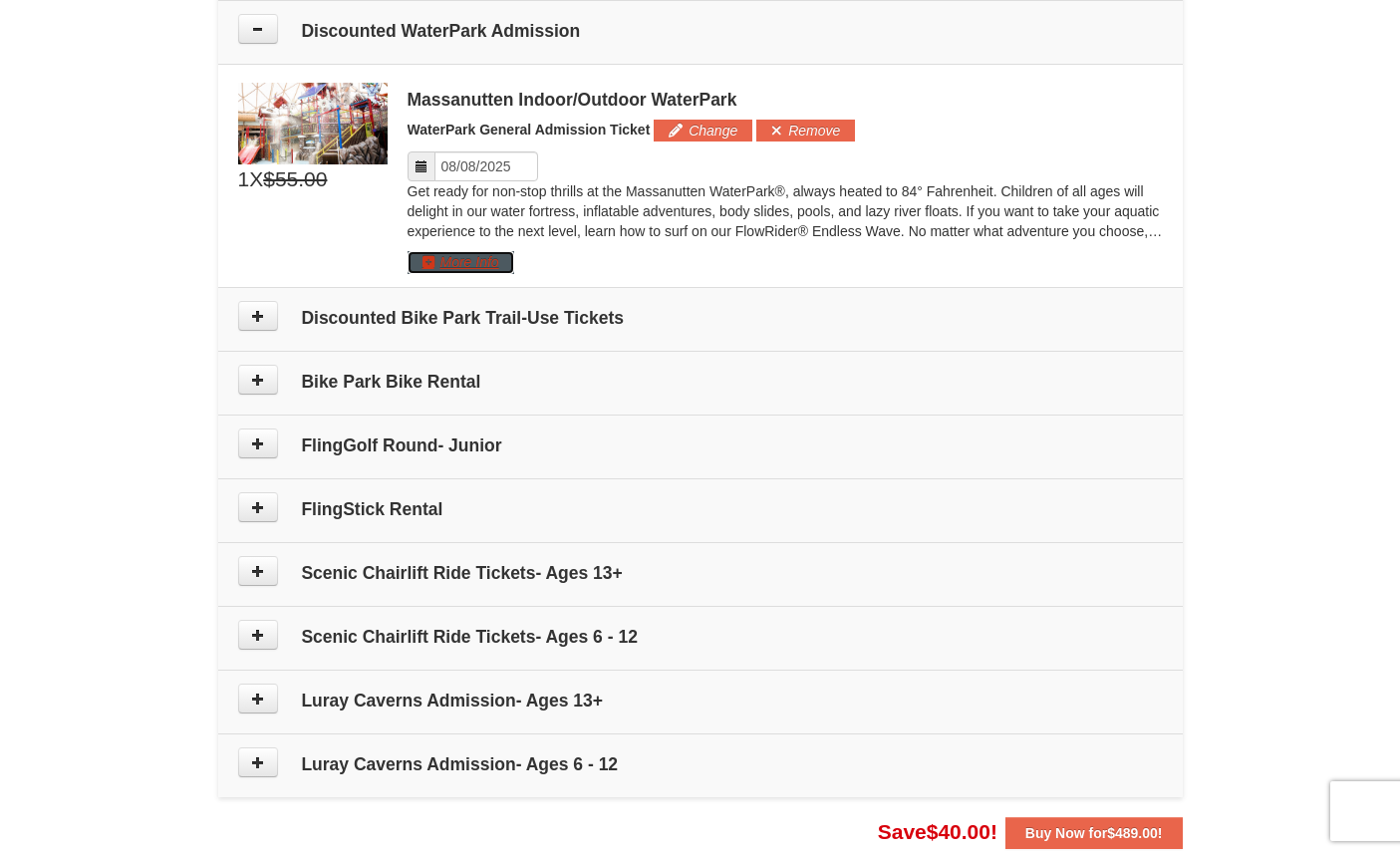 click on "More Info" at bounding box center [460, 262] 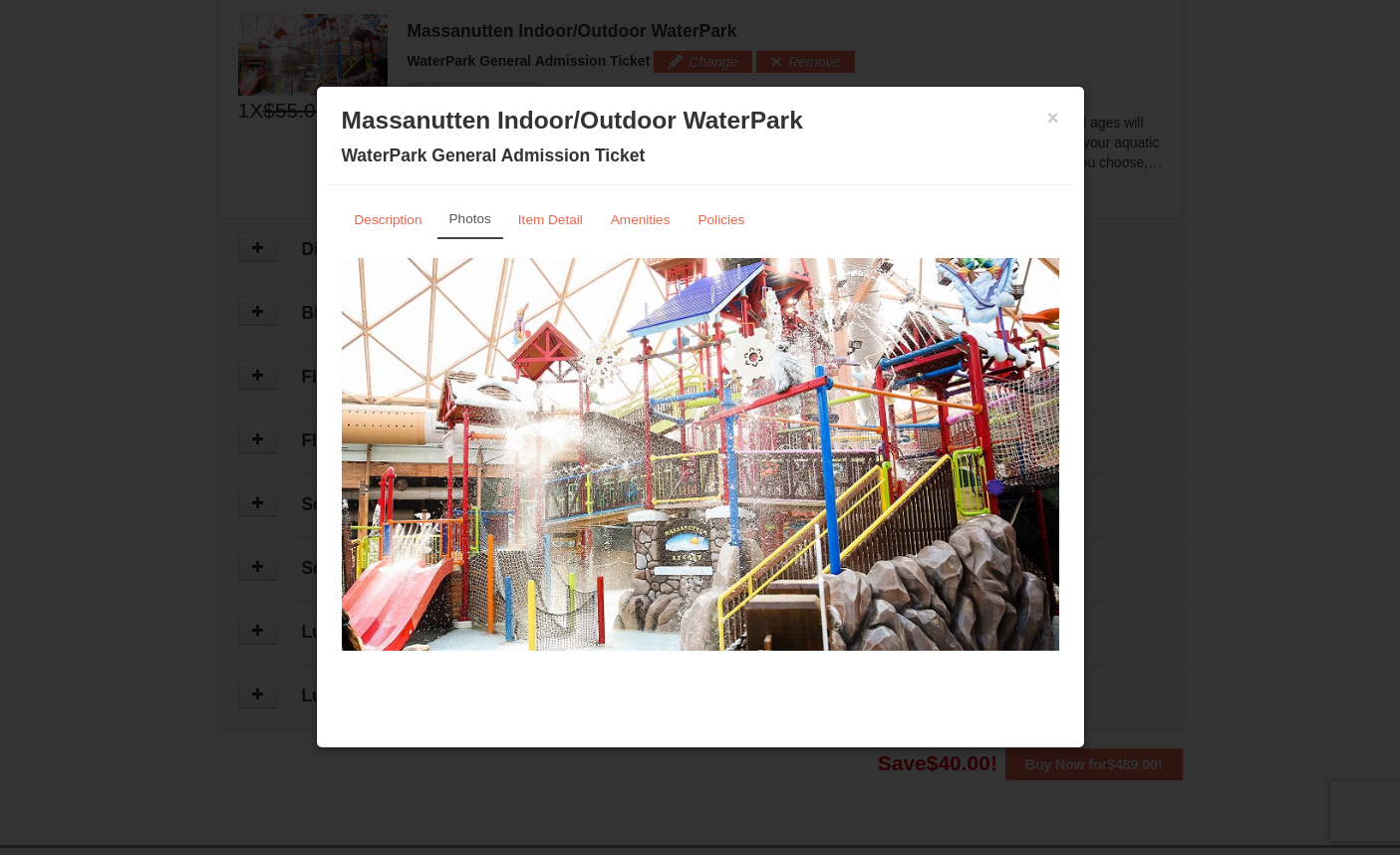 scroll, scrollTop: 1109, scrollLeft: 0, axis: vertical 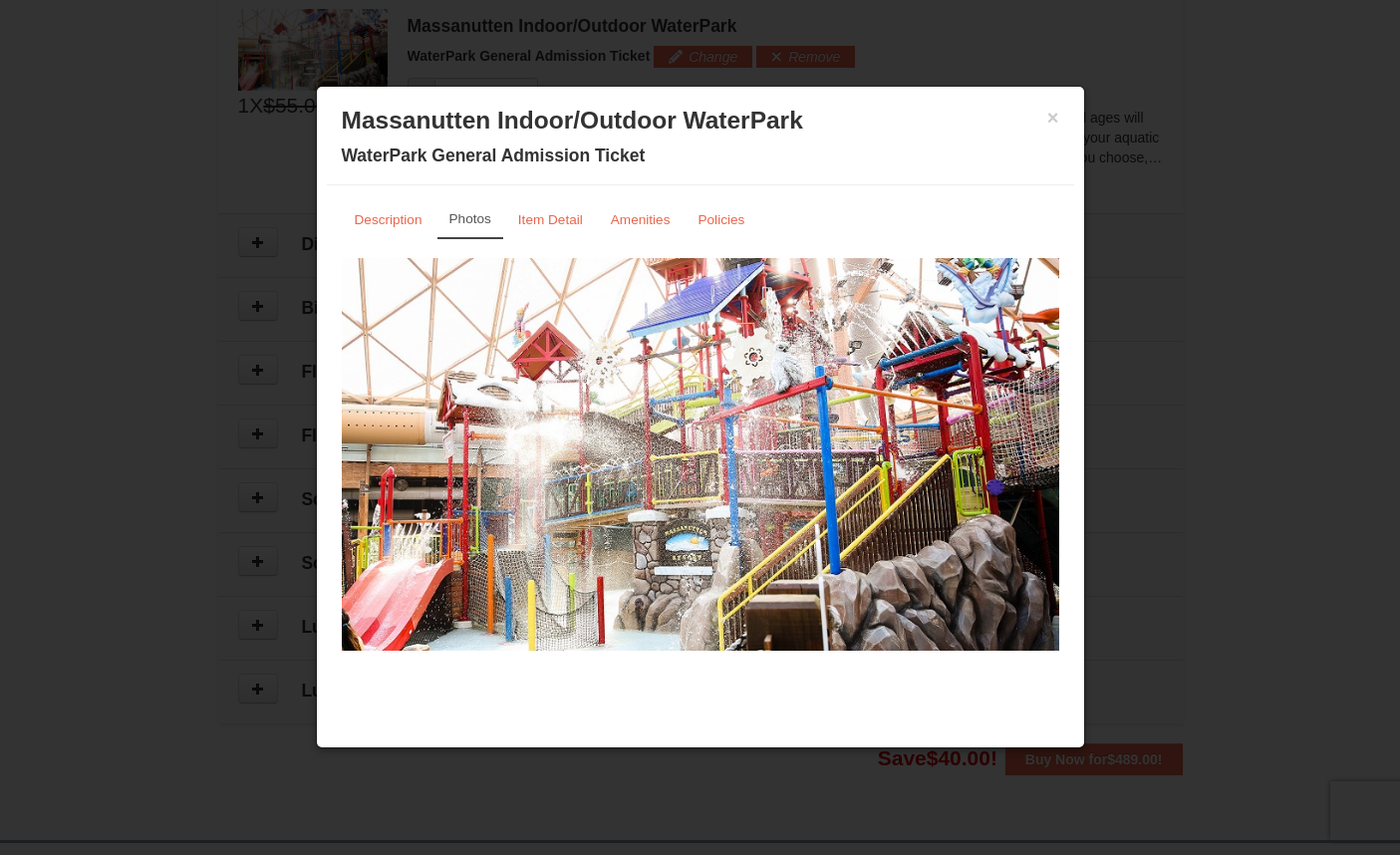 click on "×
Massanutten Indoor/Outdoor WaterPark  WaterPark General Admission Ticket" at bounding box center [700, 141] 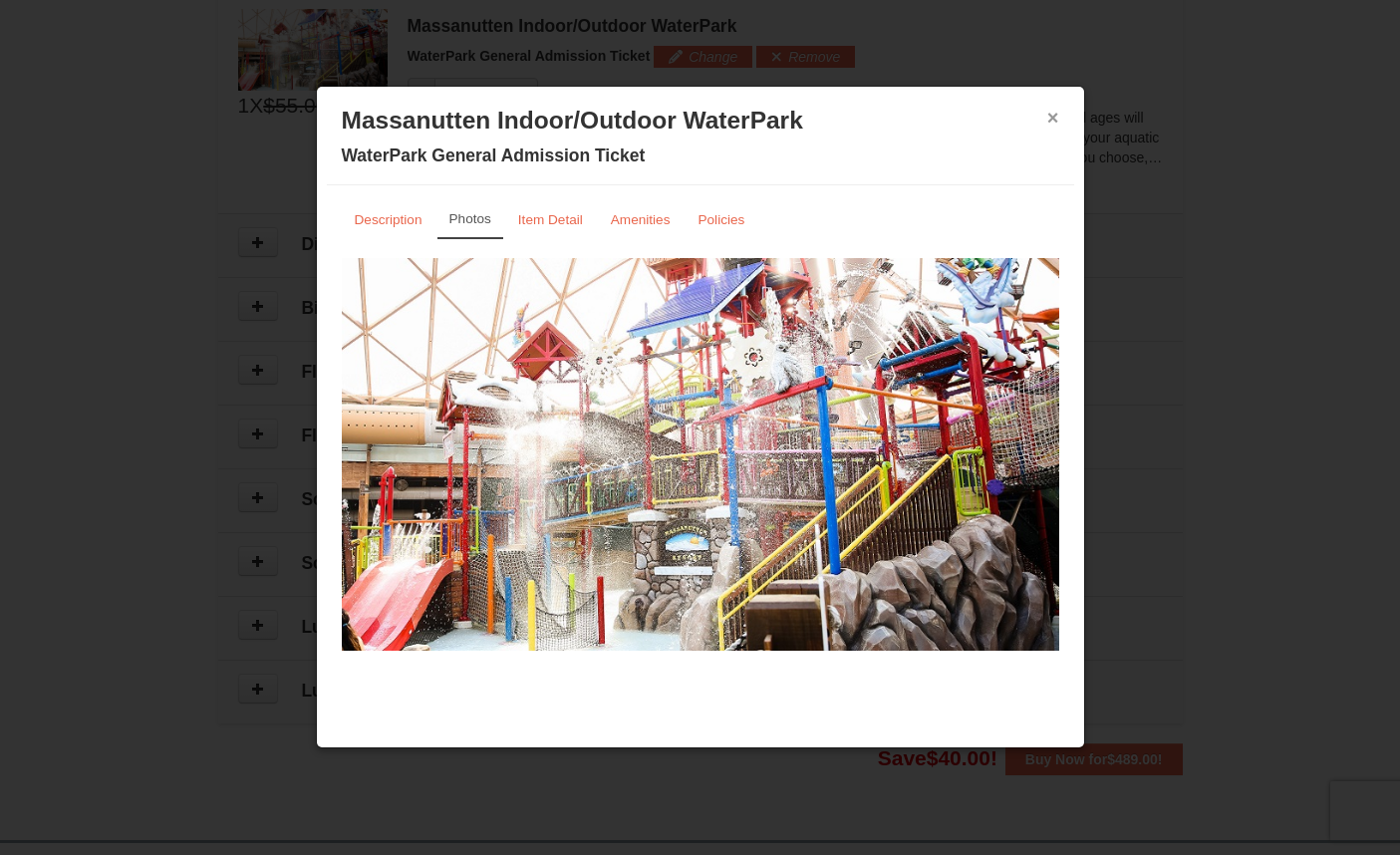 click on "×" at bounding box center (1053, 118) 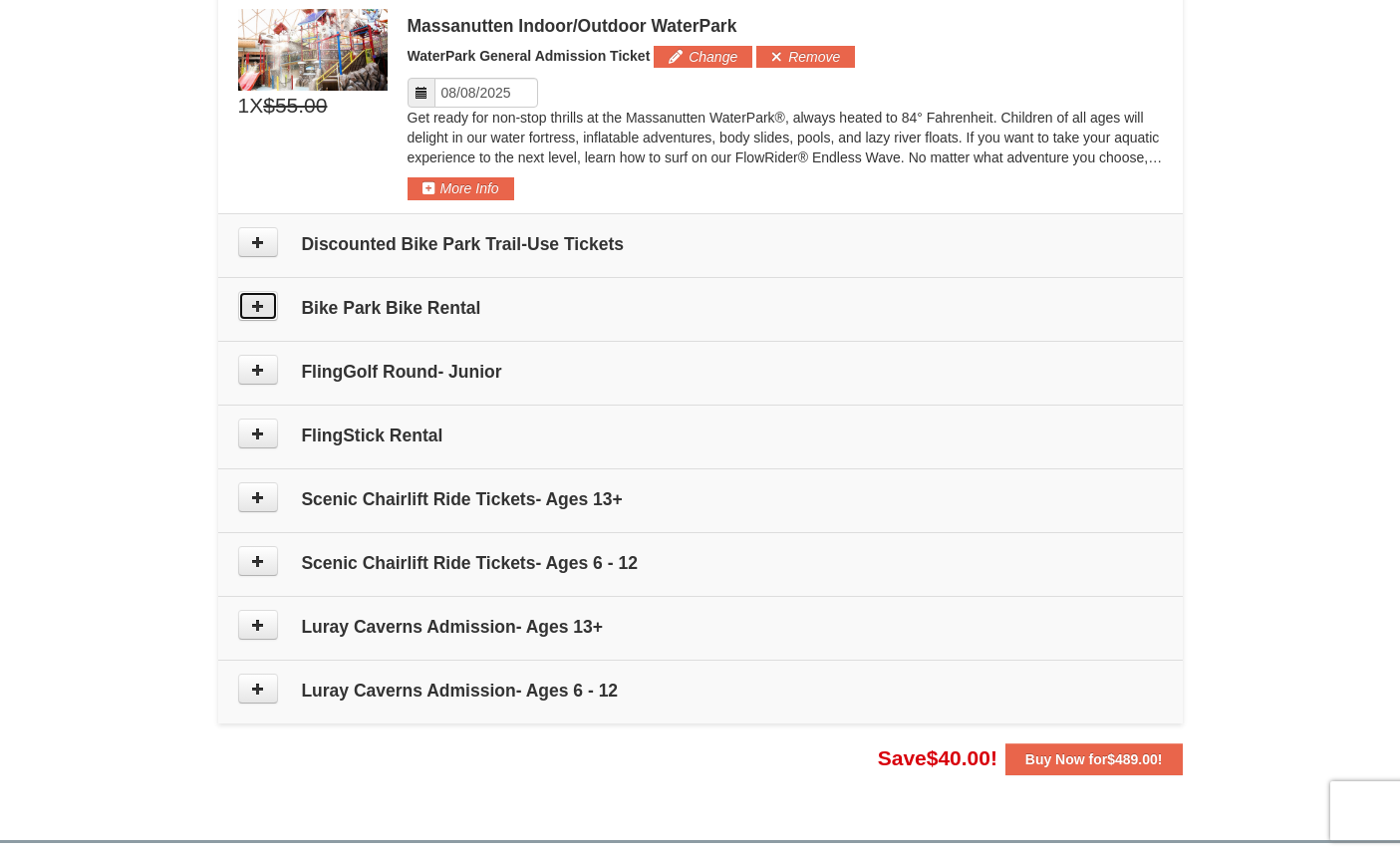 click at bounding box center (258, 306) 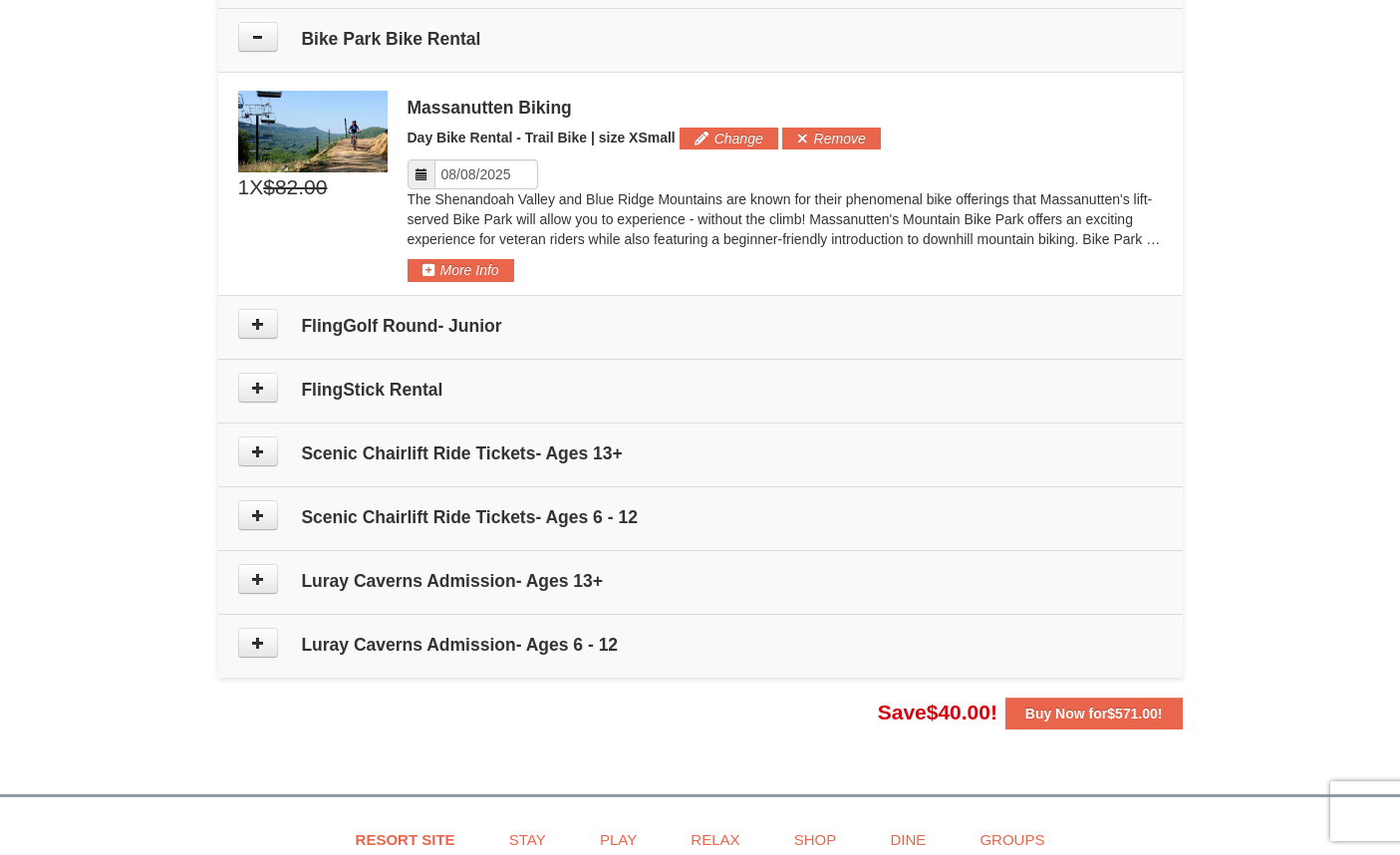scroll, scrollTop: 1386, scrollLeft: 0, axis: vertical 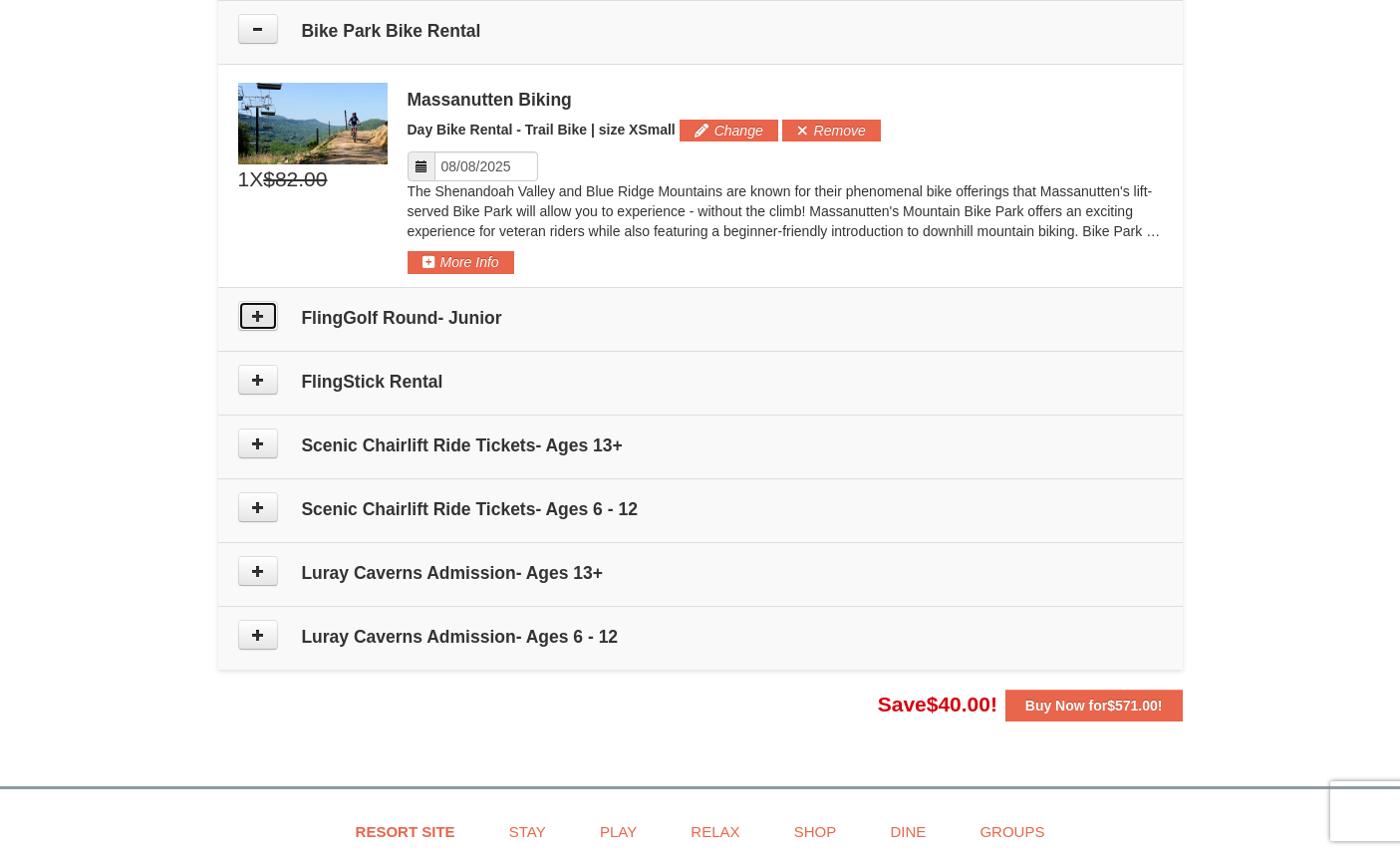 click at bounding box center (258, 316) 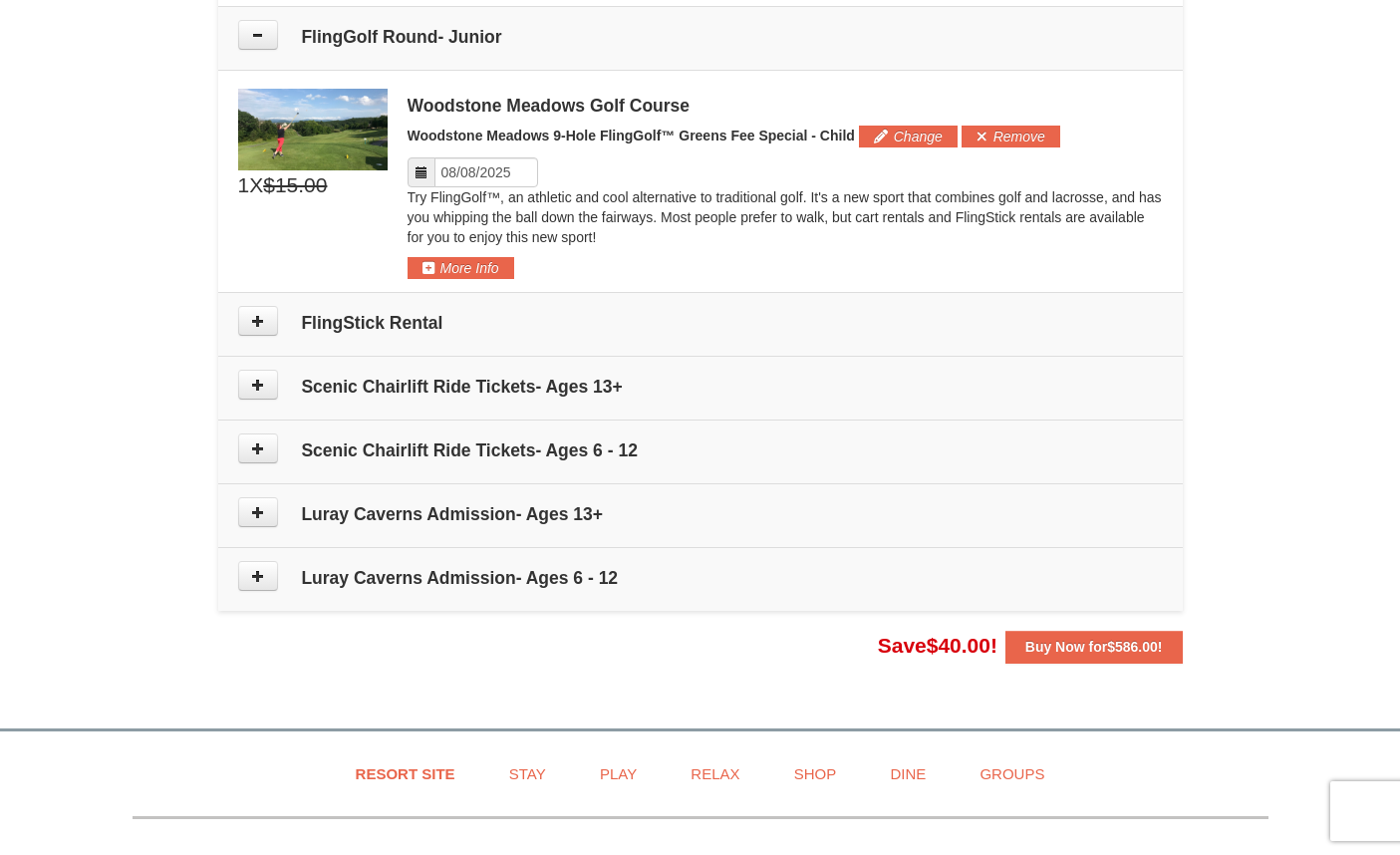 scroll, scrollTop: 1673, scrollLeft: 0, axis: vertical 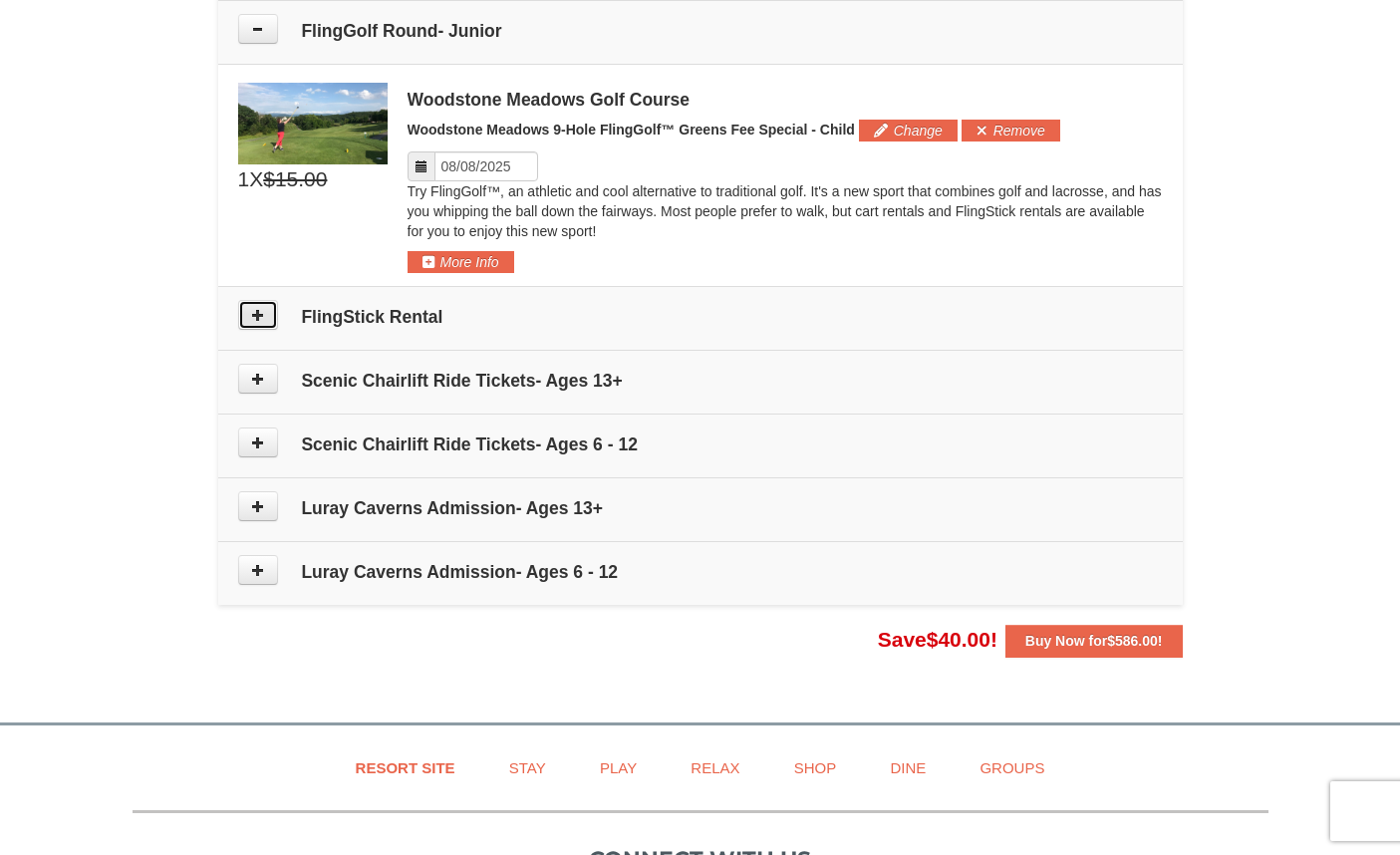 click at bounding box center (258, 315) 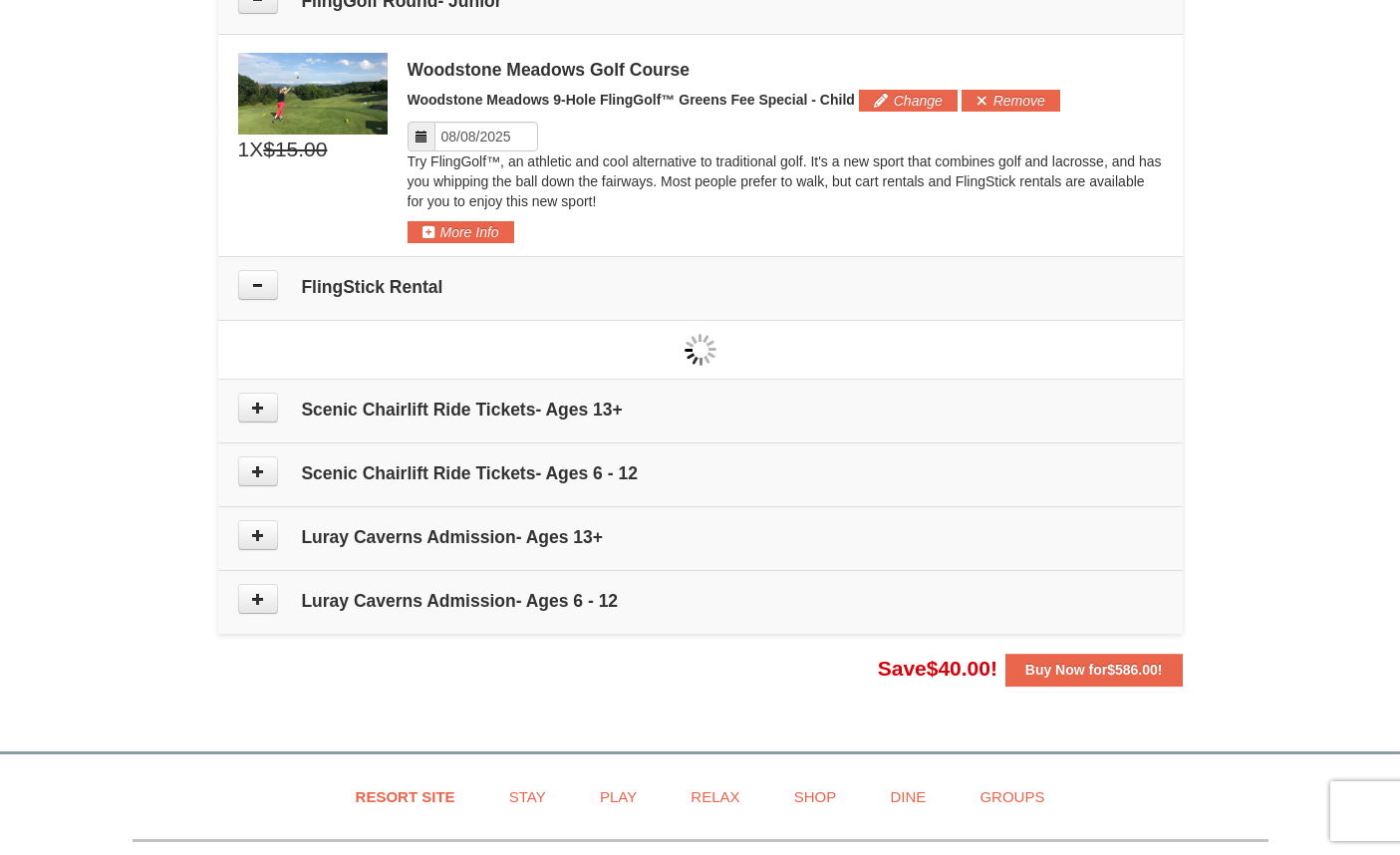 type on "08/10/2025" 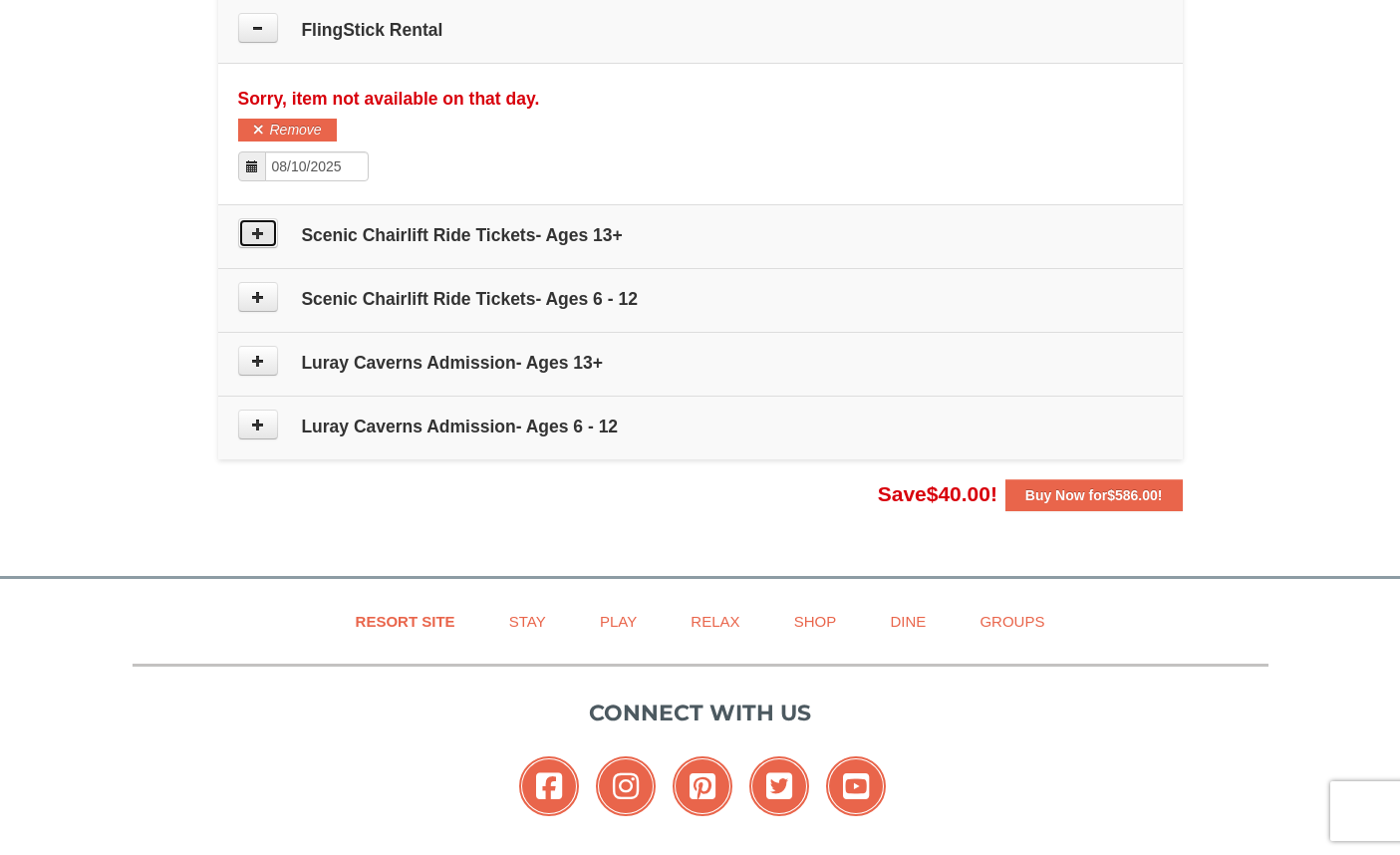 click at bounding box center (258, 233) 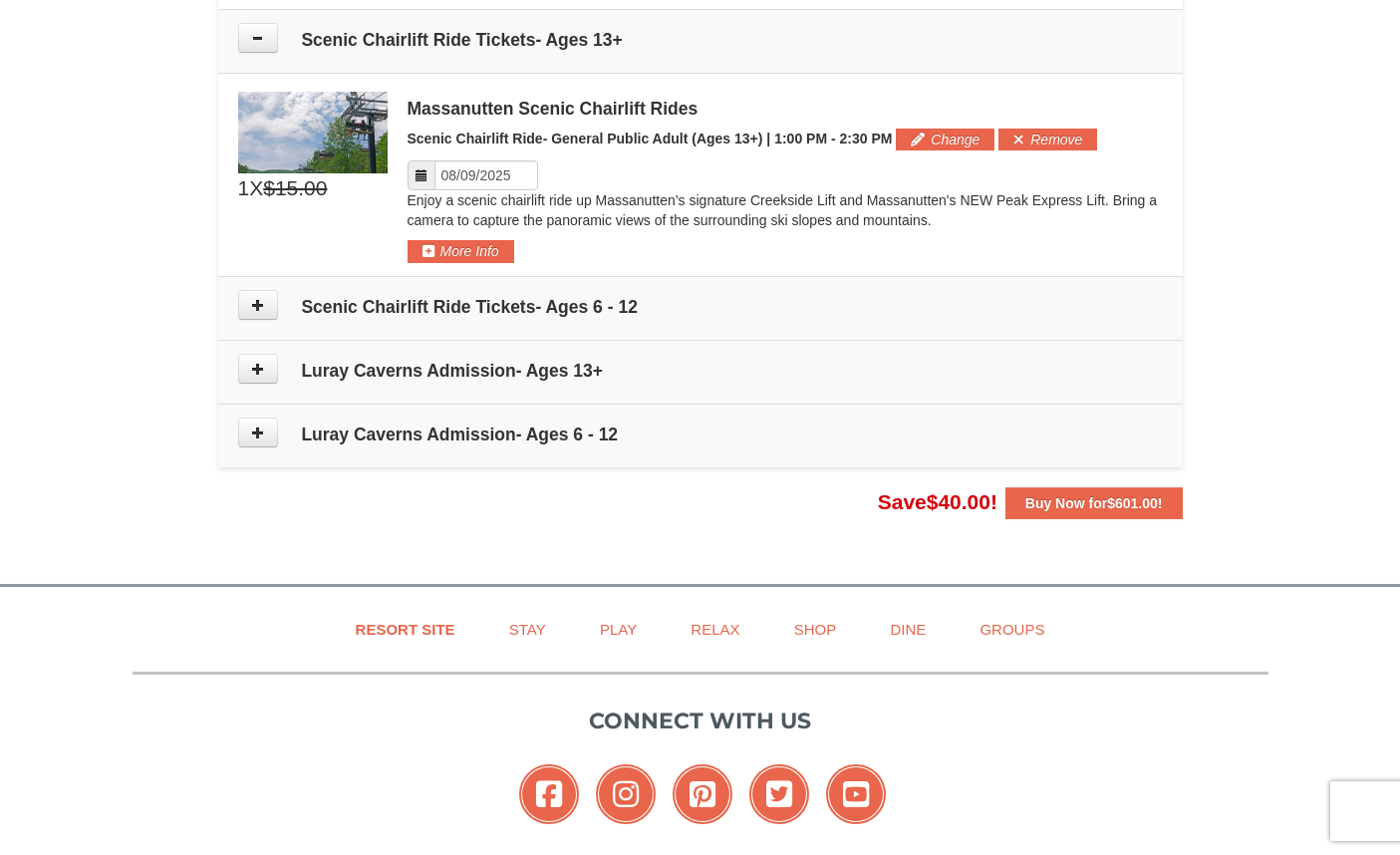 scroll, scrollTop: 2164, scrollLeft: 0, axis: vertical 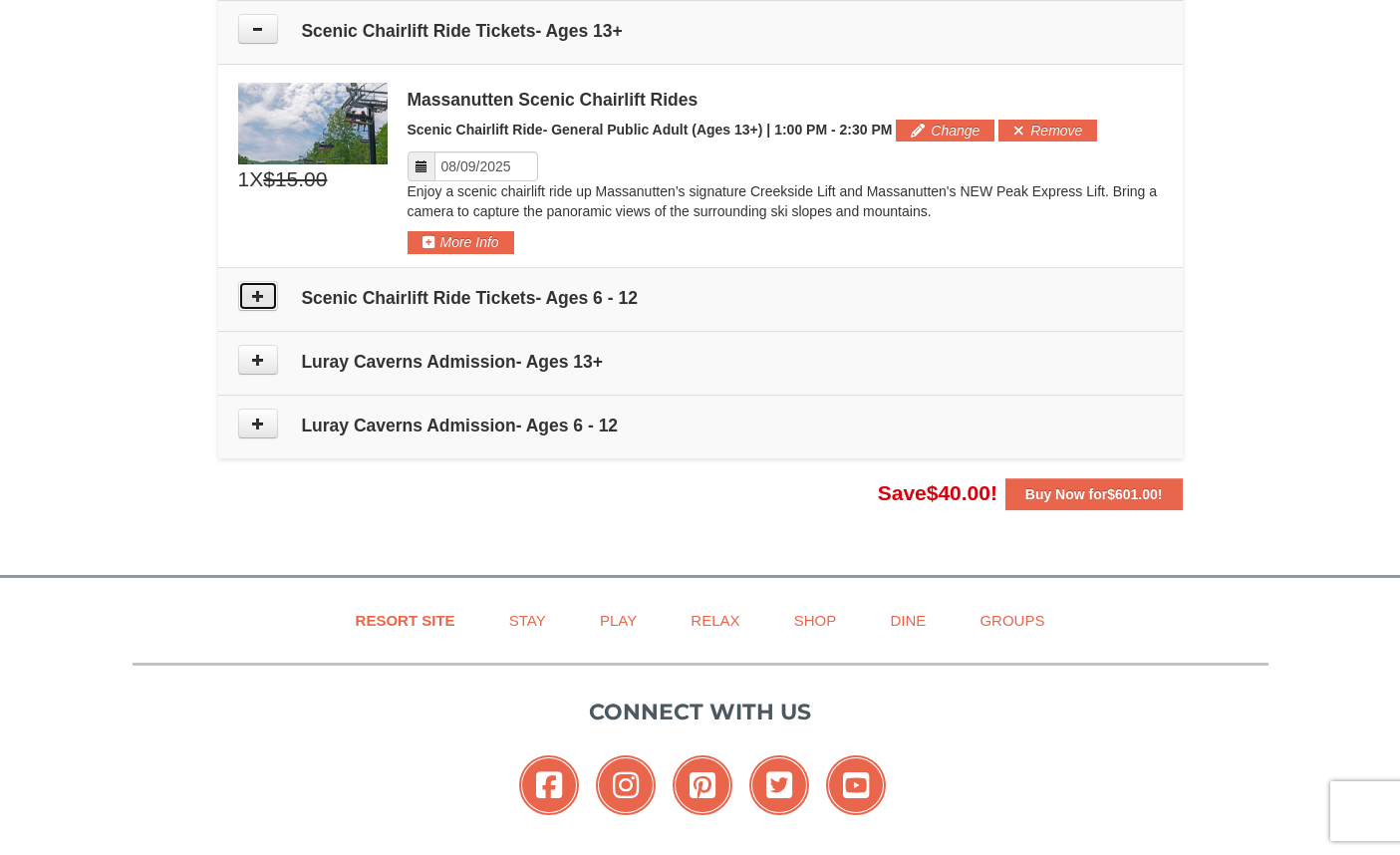 click at bounding box center (258, 296) 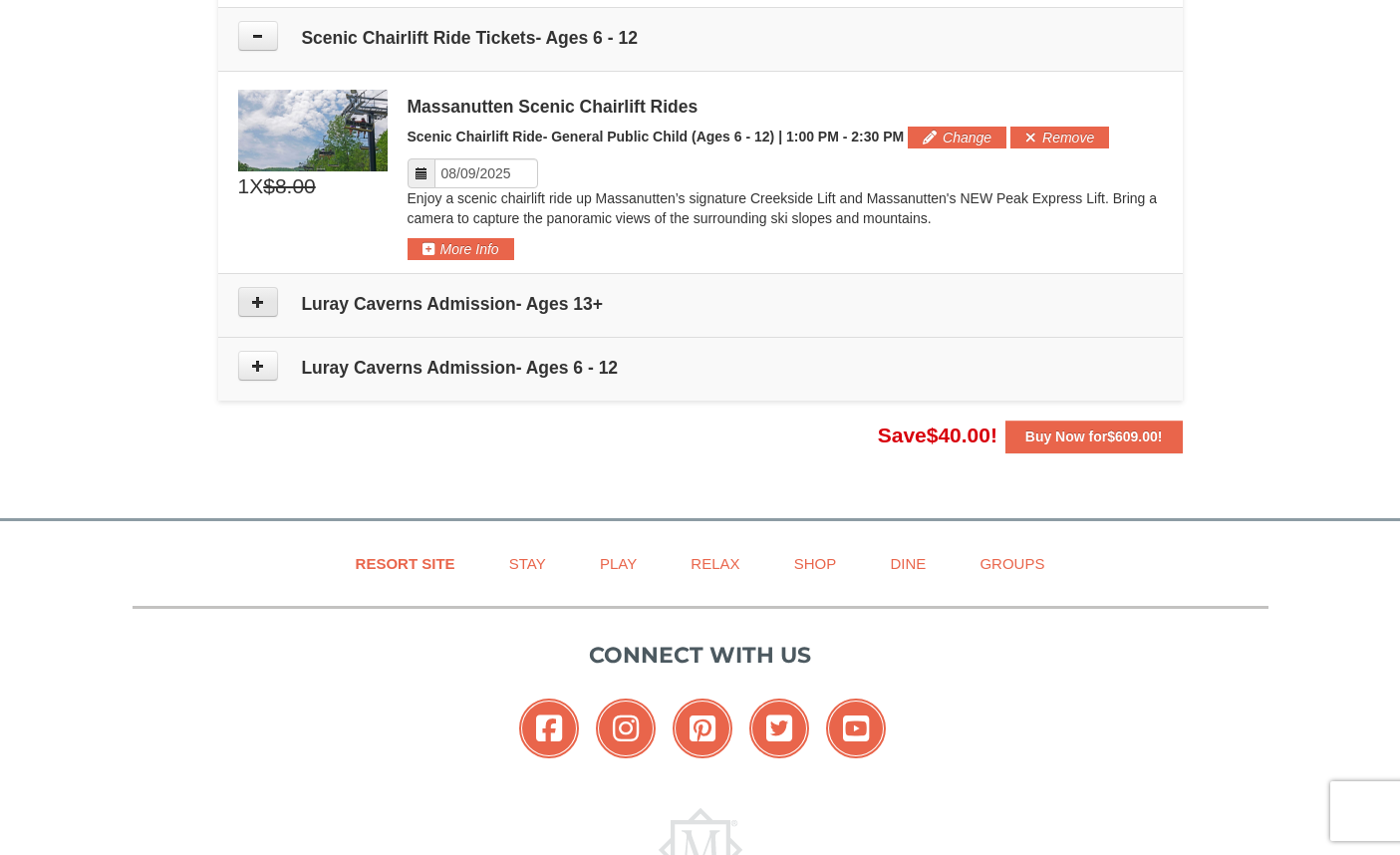 scroll, scrollTop: 2431, scrollLeft: 0, axis: vertical 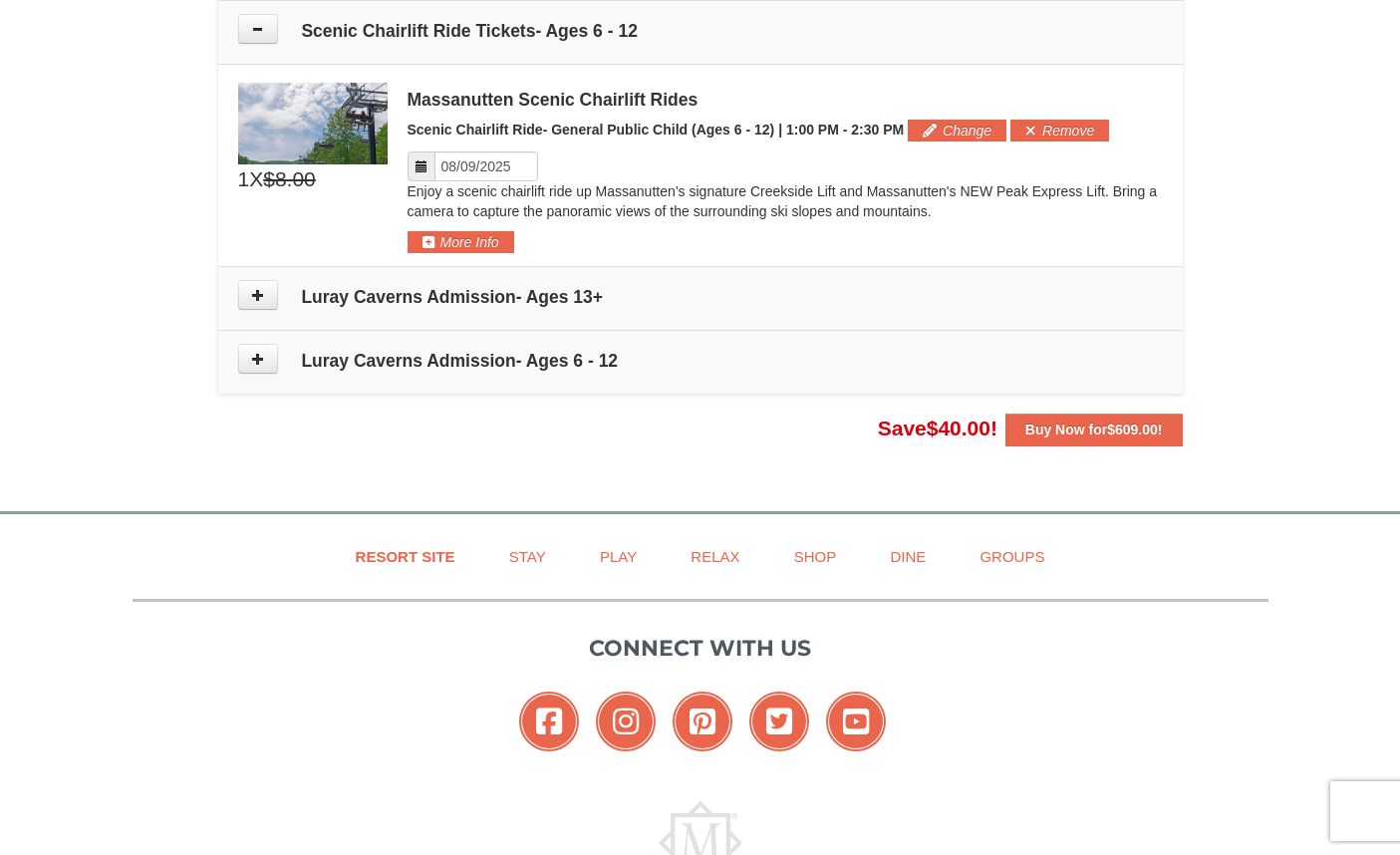 click on "Luray Caverns Admission- Ages 13+" at bounding box center [700, 299] 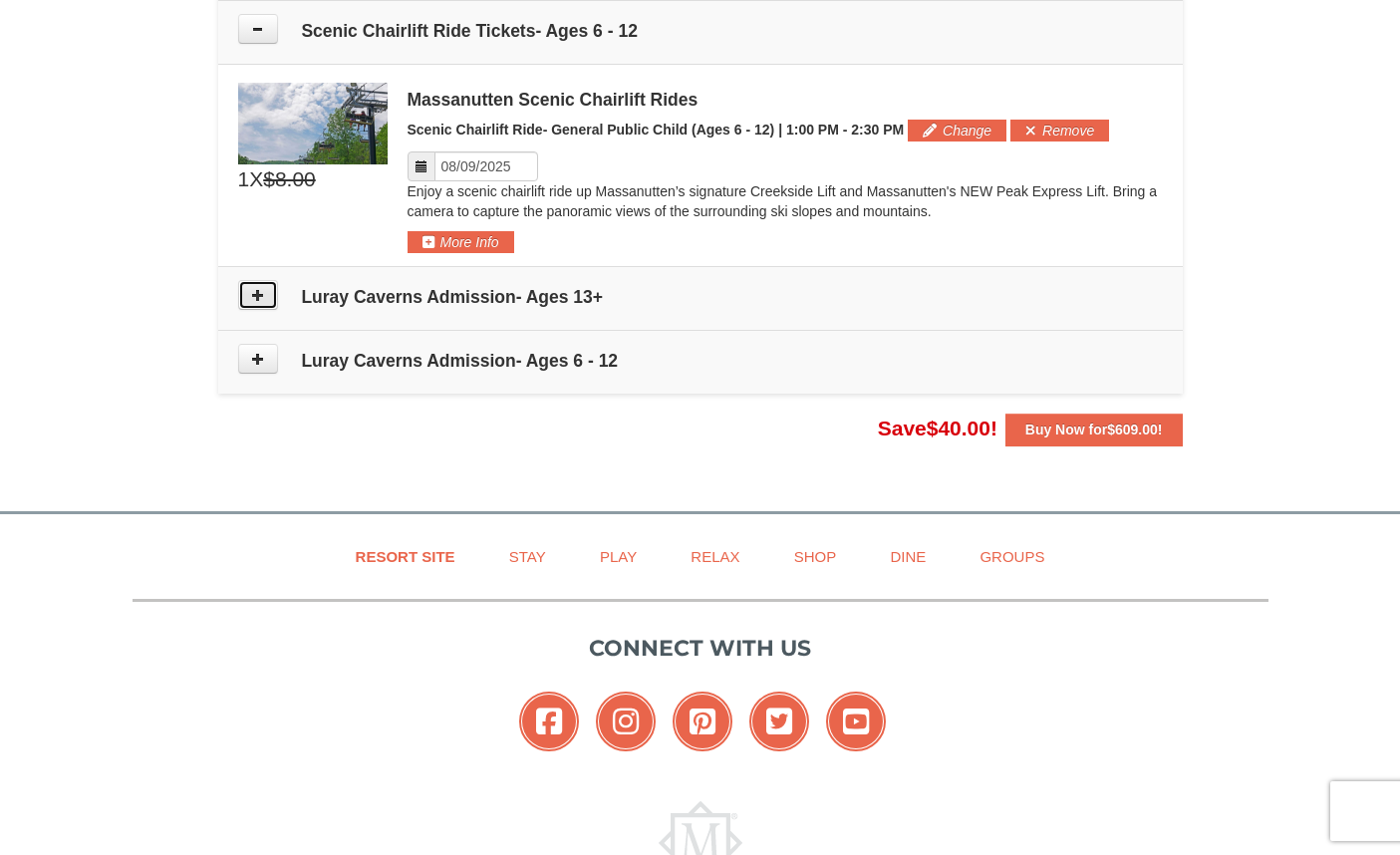 click at bounding box center [258, 295] 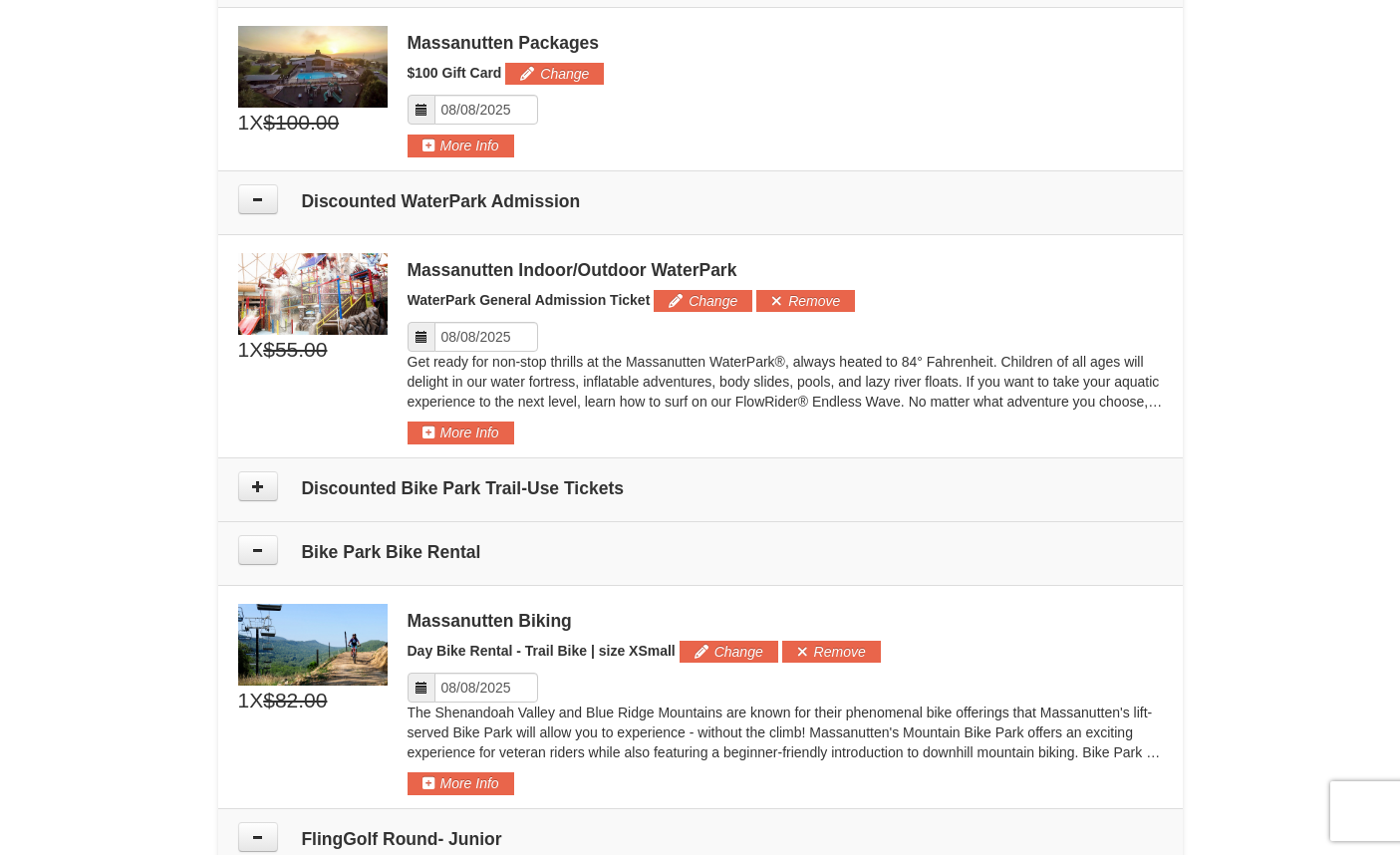 scroll, scrollTop: 875, scrollLeft: 0, axis: vertical 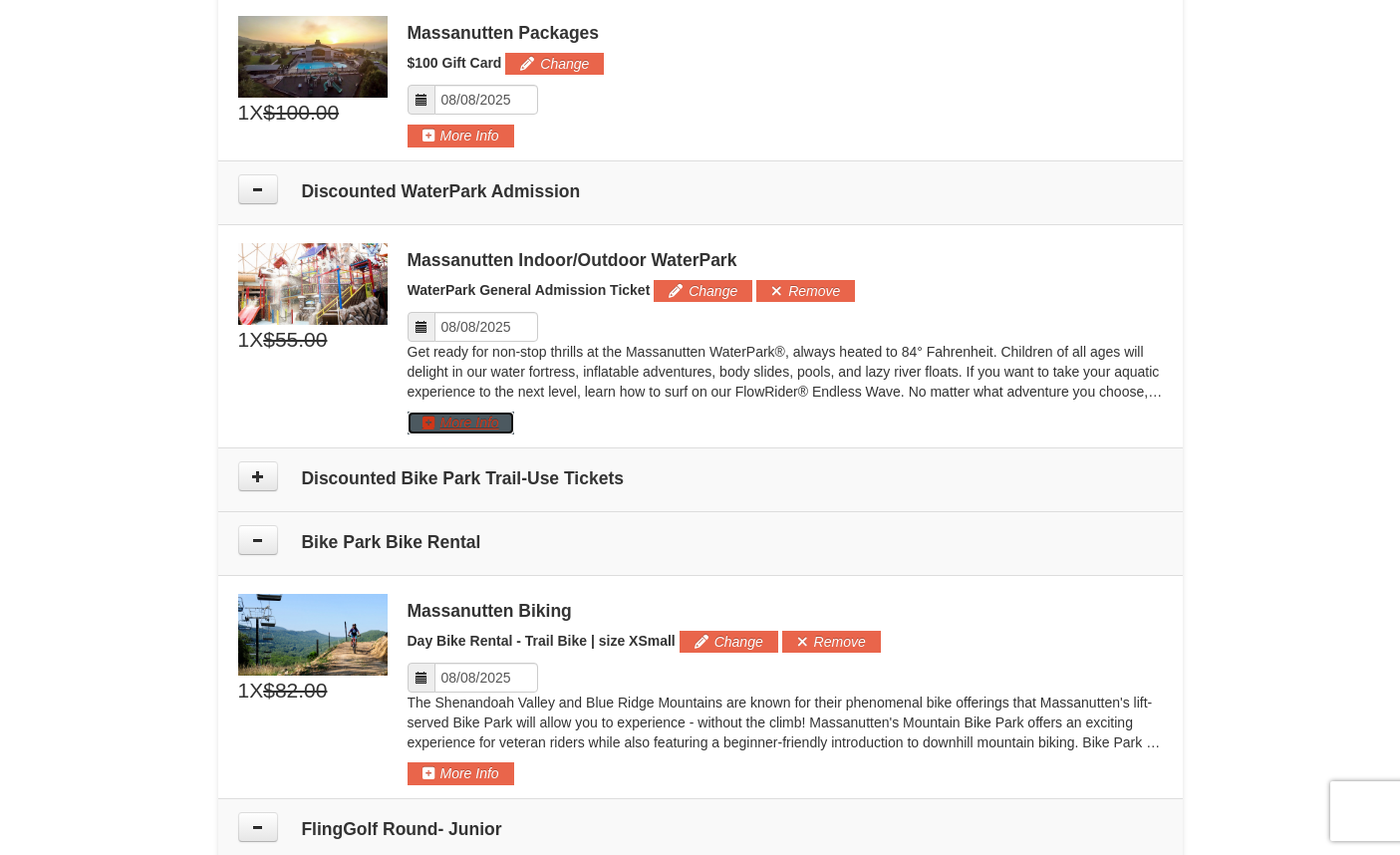 click on "More Info" at bounding box center (460, 423) 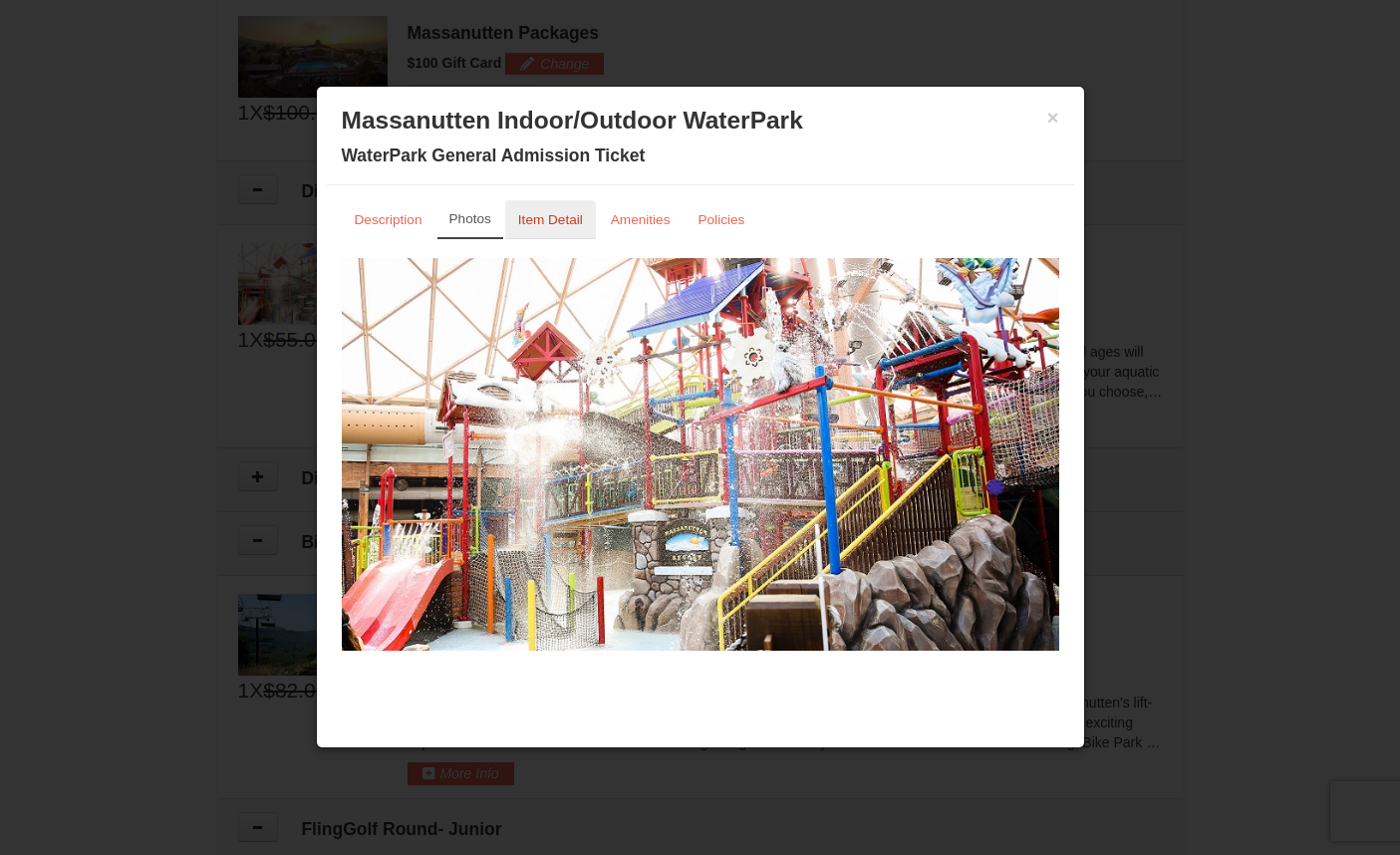 click on "Item Detail" at bounding box center (550, 219) 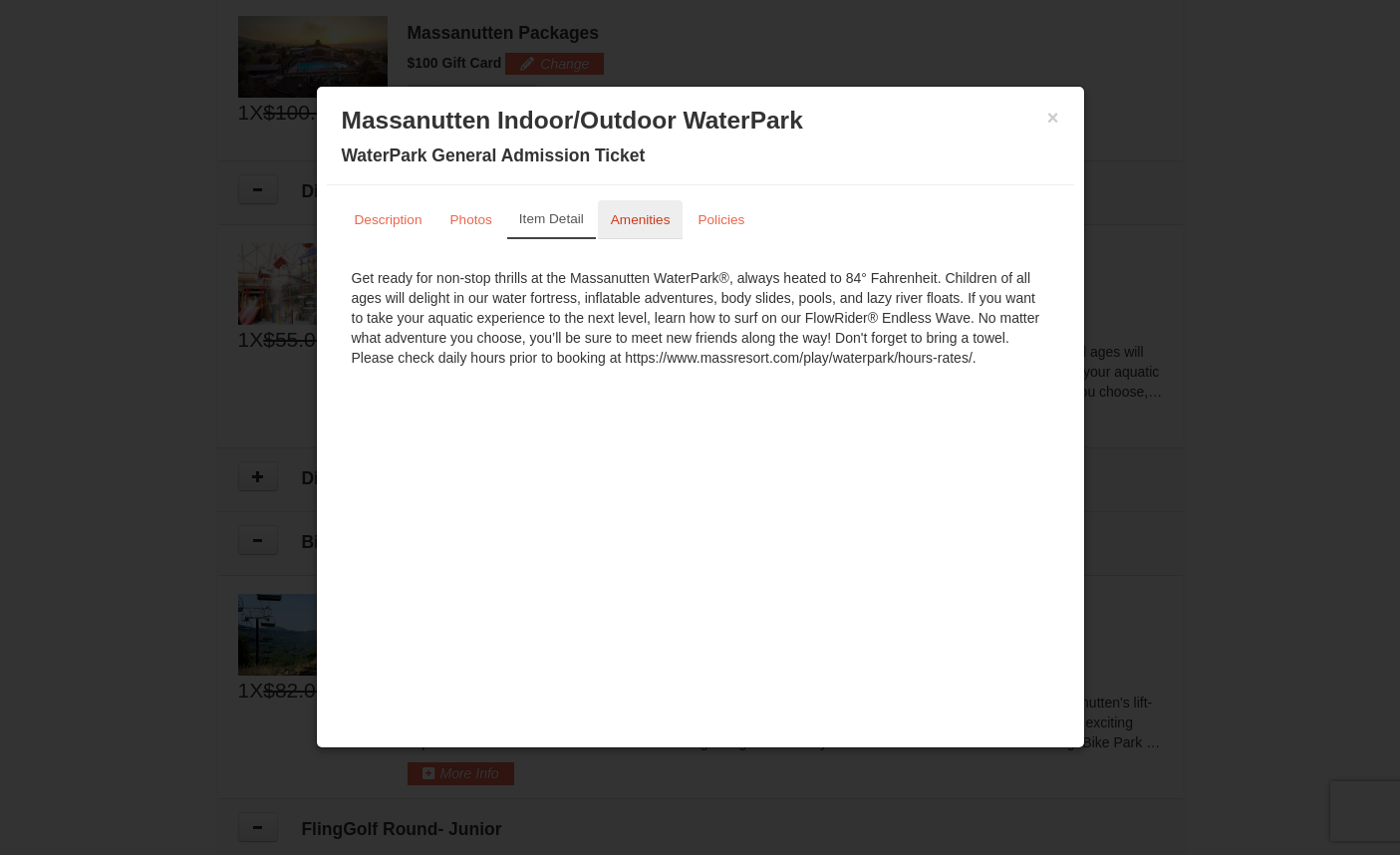 click on "Amenities" at bounding box center [641, 219] 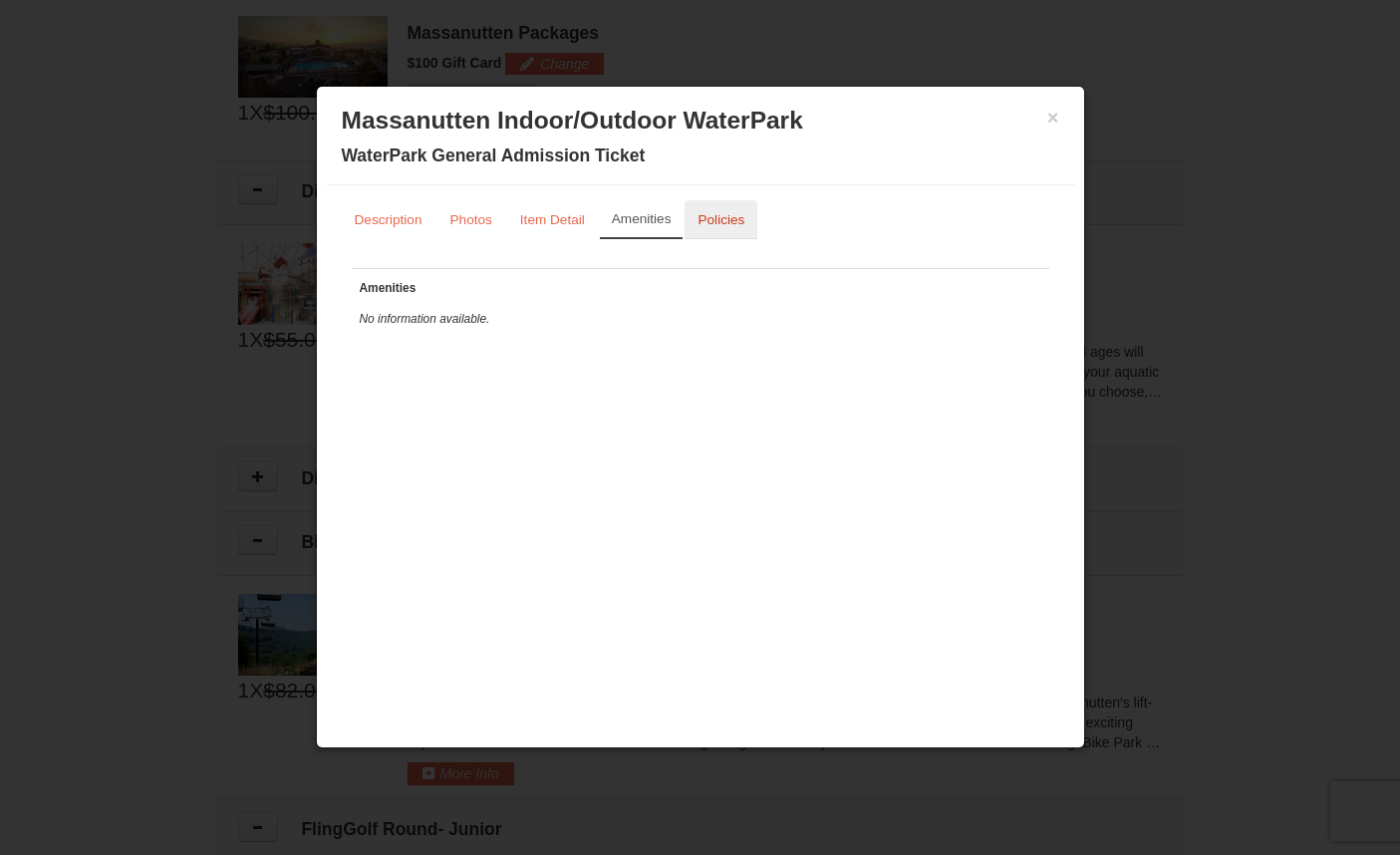 click on "Policies" at bounding box center (720, 219) 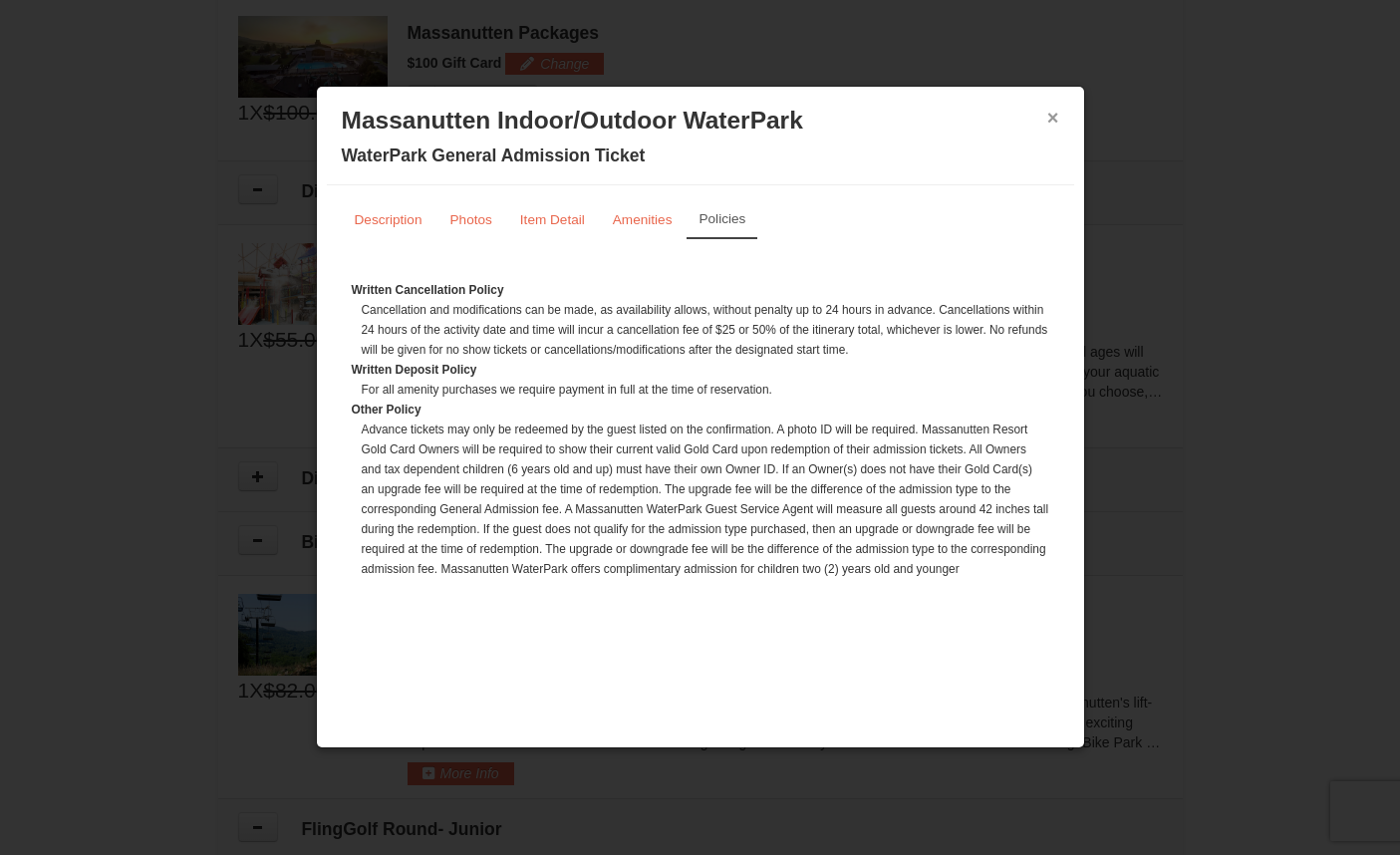 click on "×" at bounding box center [1053, 118] 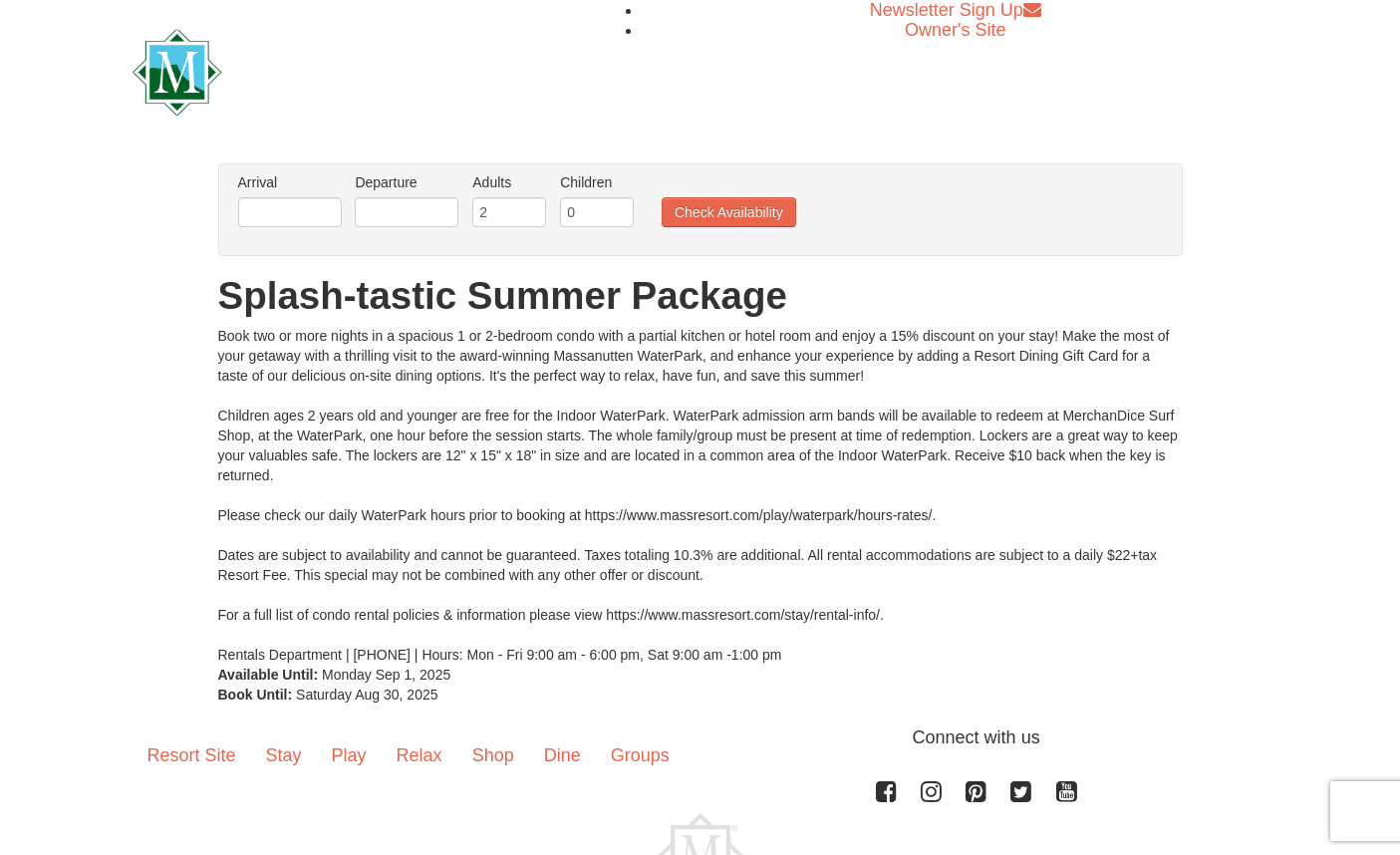 scroll, scrollTop: 0, scrollLeft: 0, axis: both 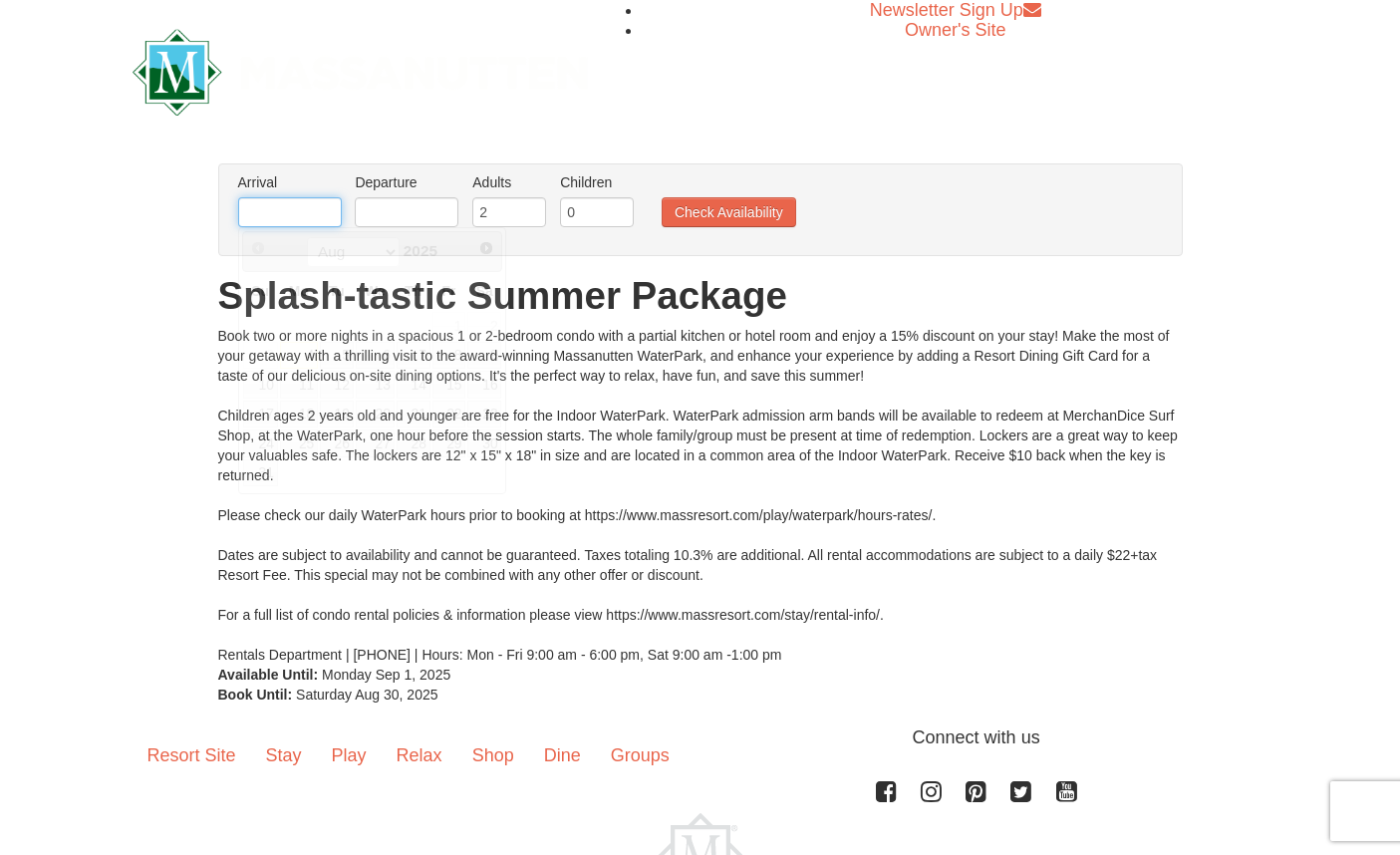 click at bounding box center [290, 212] 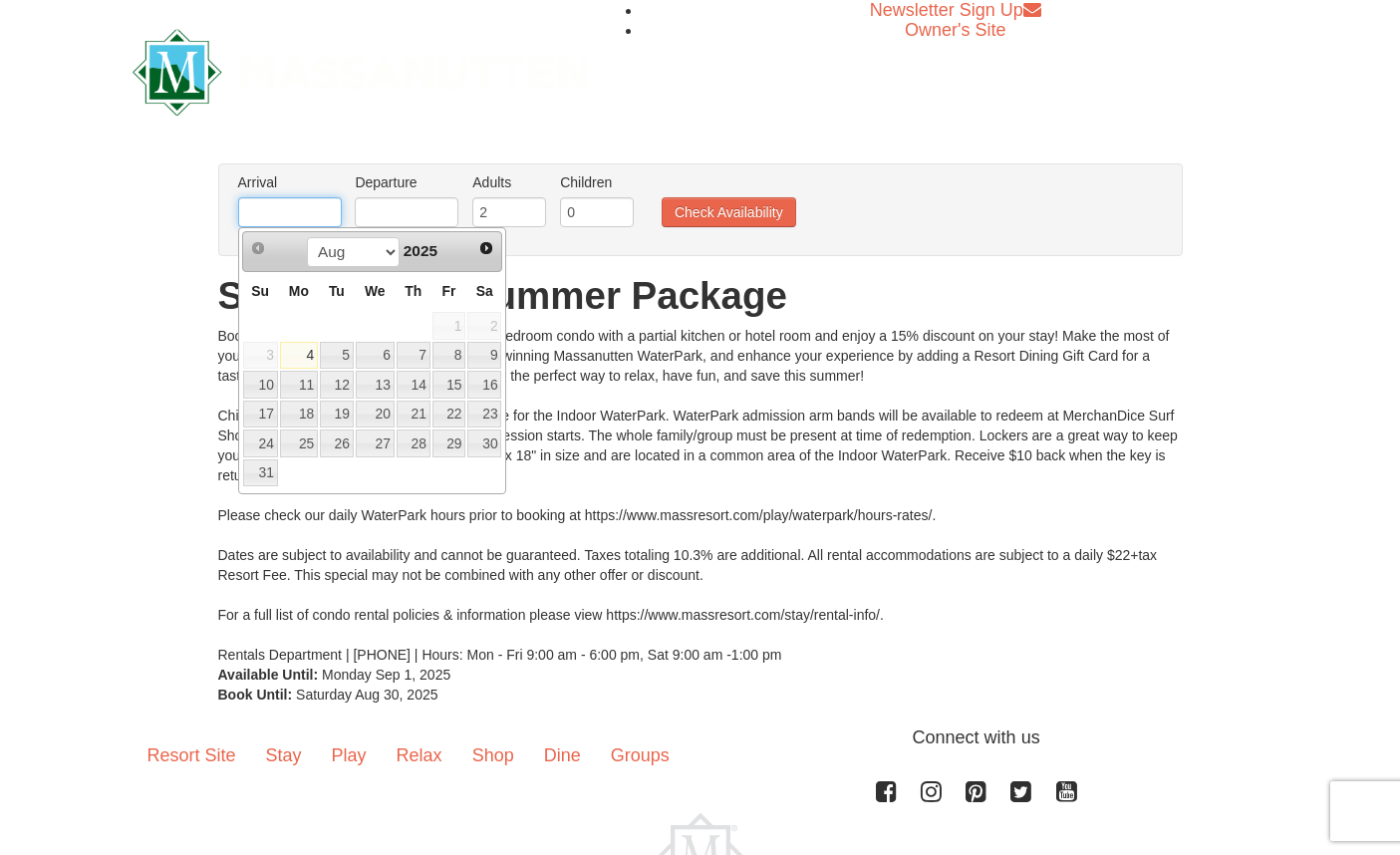 type on "08/08/2025" 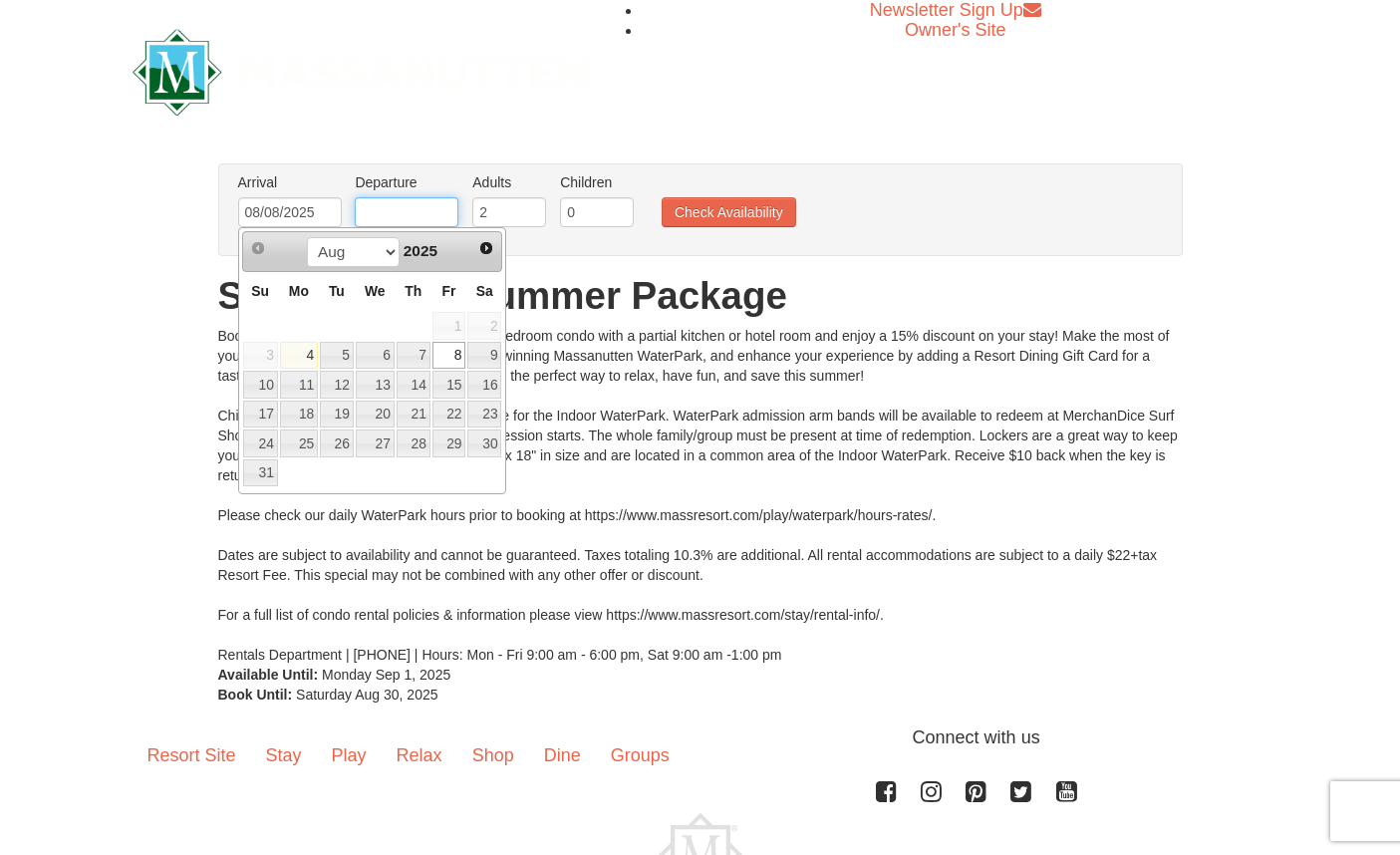 click at bounding box center (407, 212) 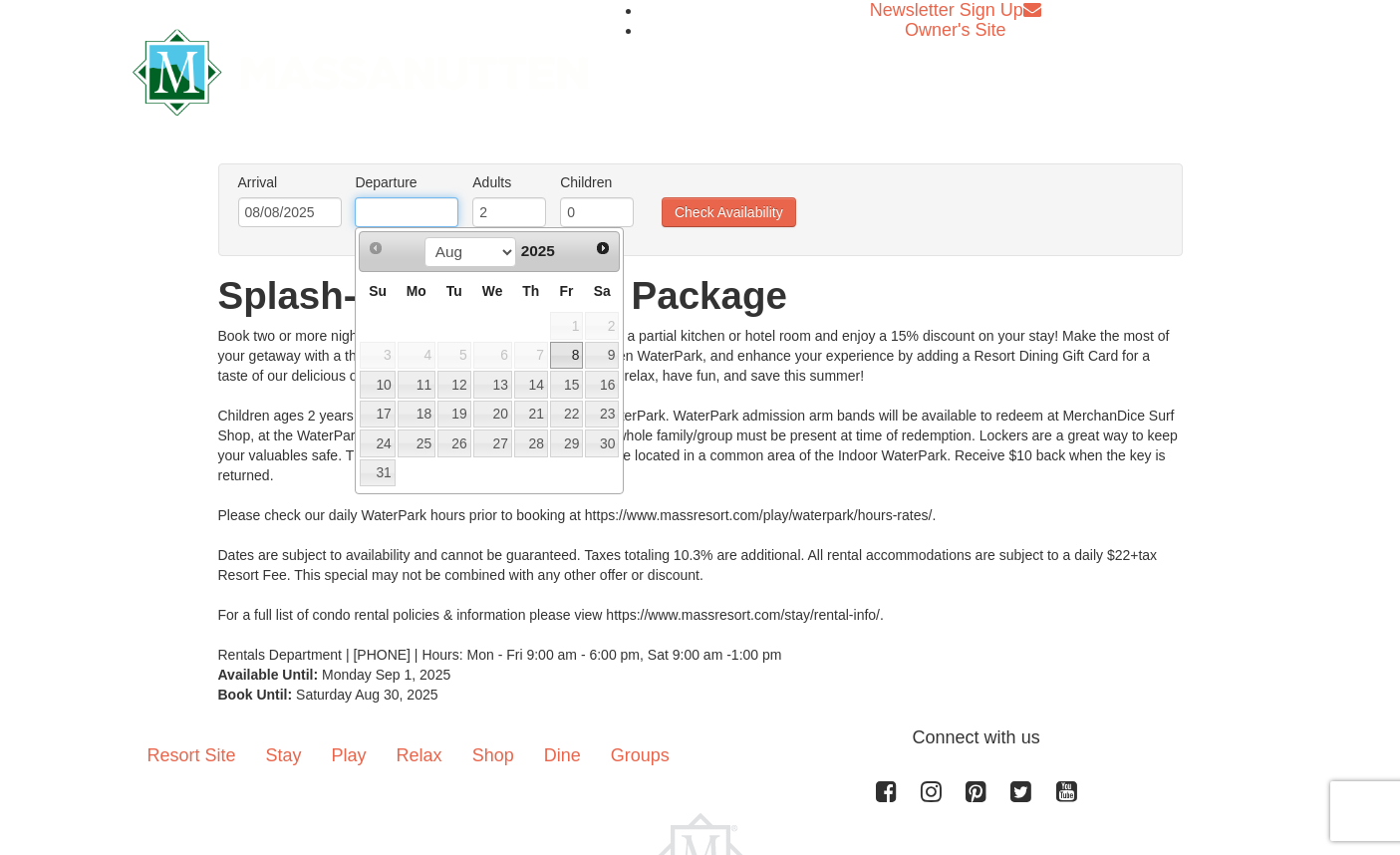 type on "08/10/2025" 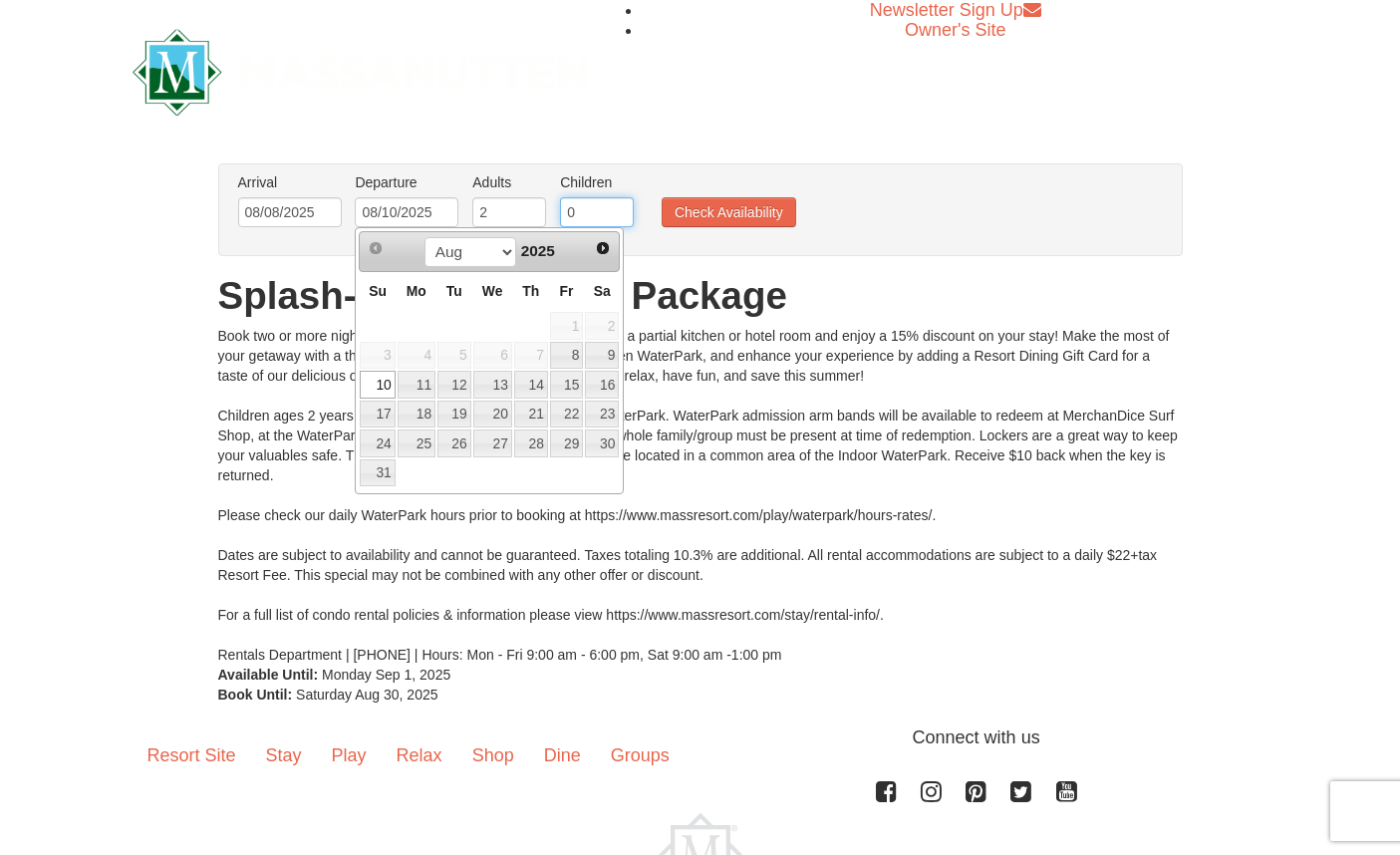 click on "0" at bounding box center [597, 212] 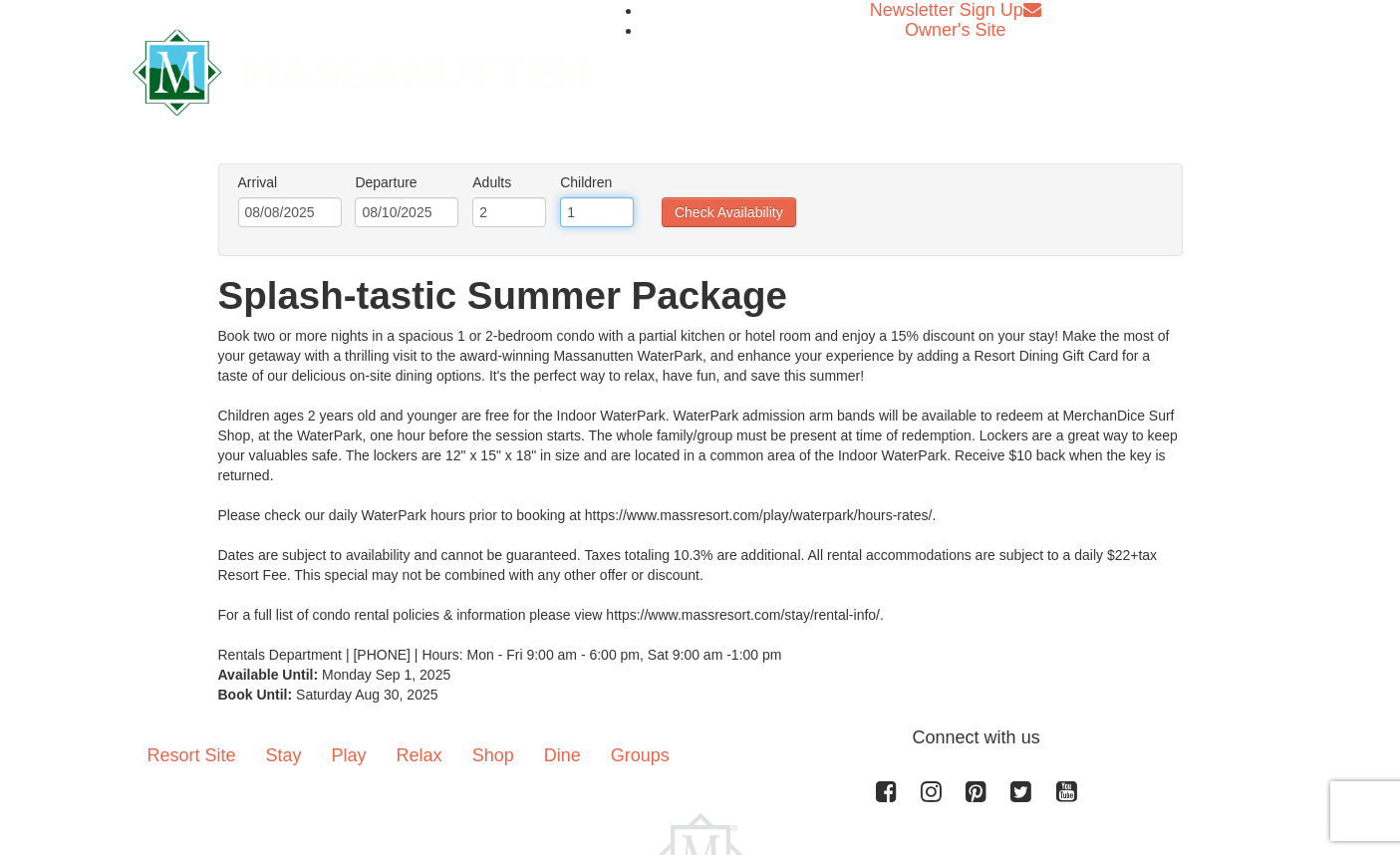 click on "1" at bounding box center [597, 212] 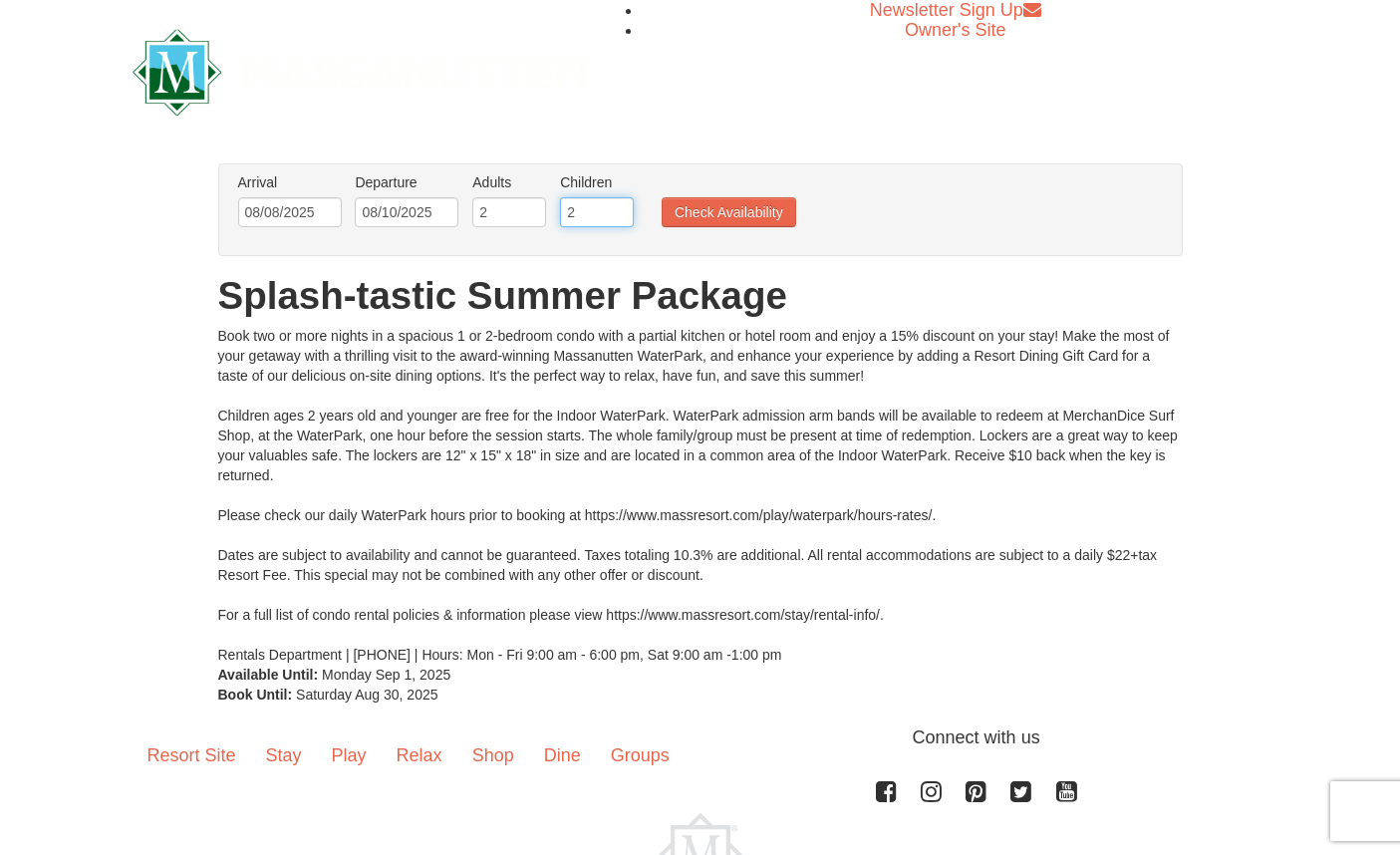type on "2" 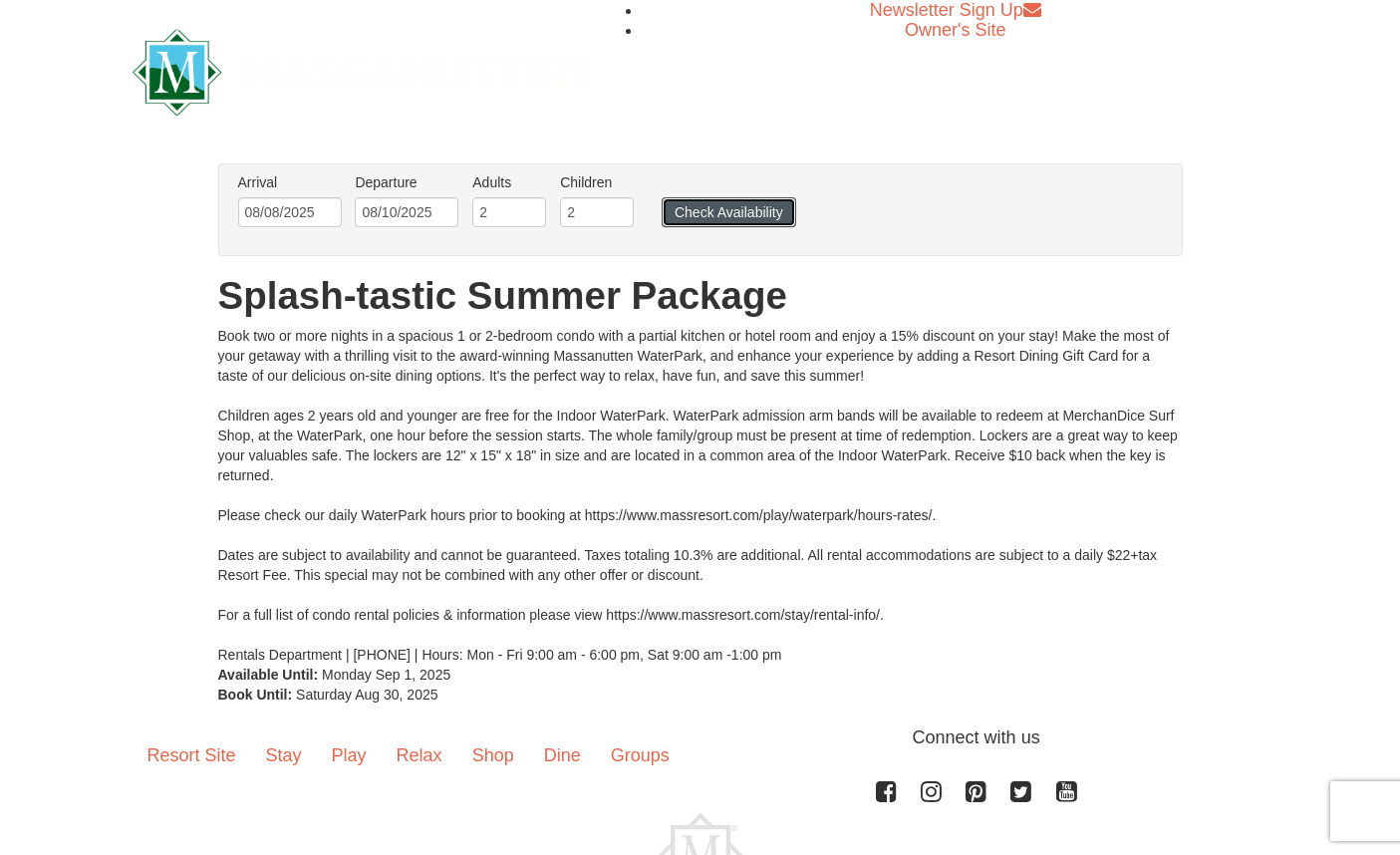click on "Check Availability" at bounding box center (728, 212) 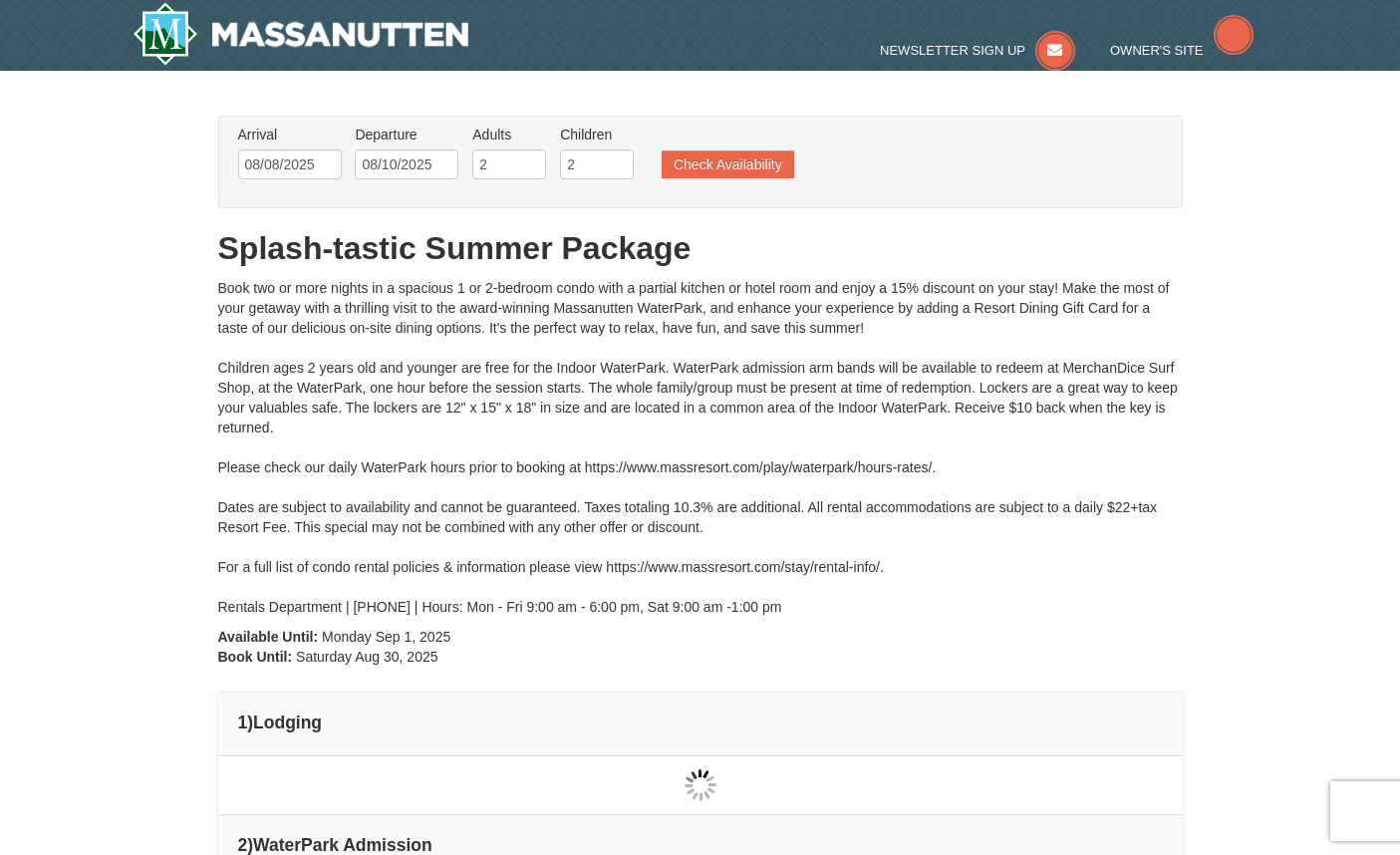 scroll, scrollTop: 0, scrollLeft: 0, axis: both 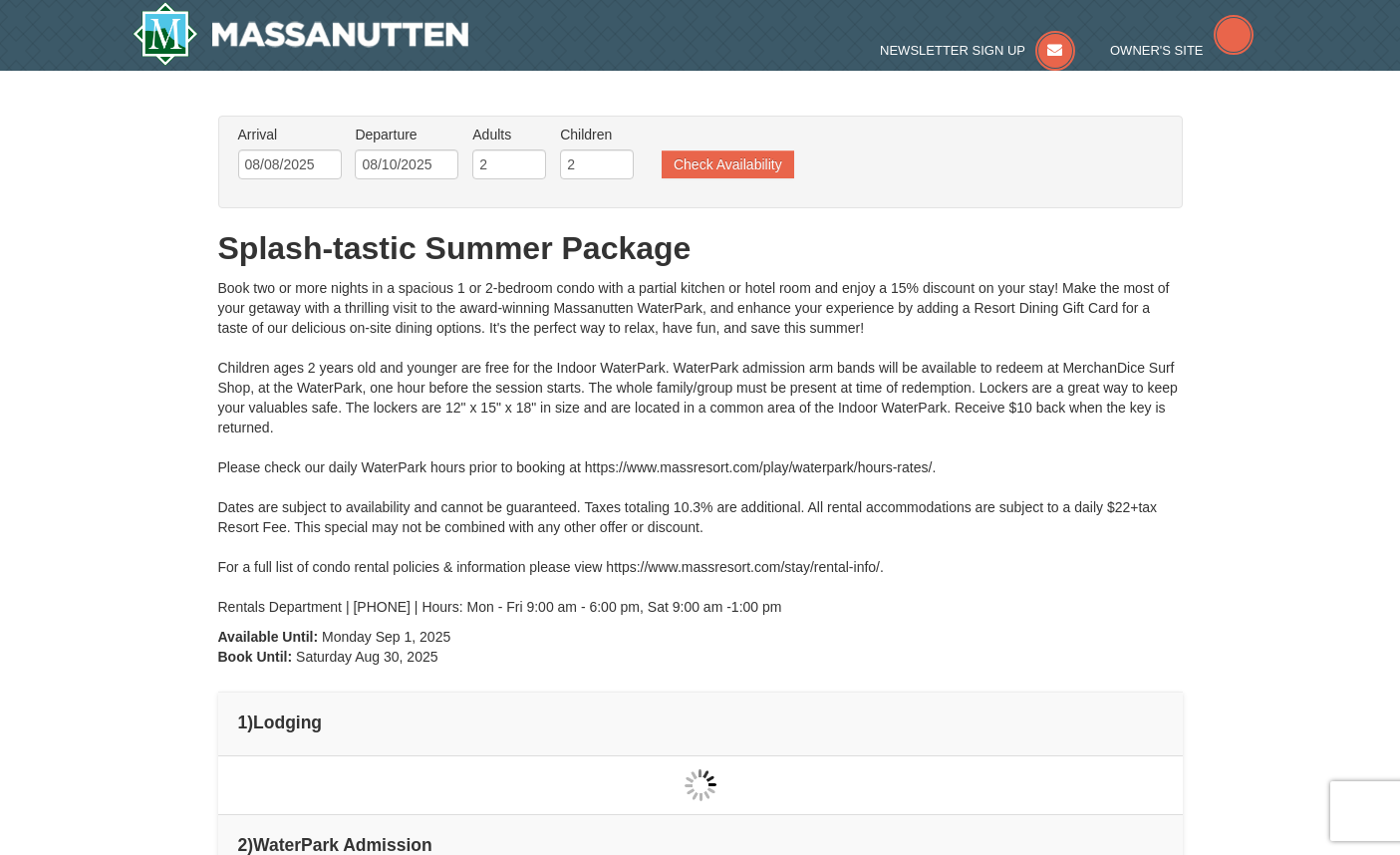 type on "08/08/2025" 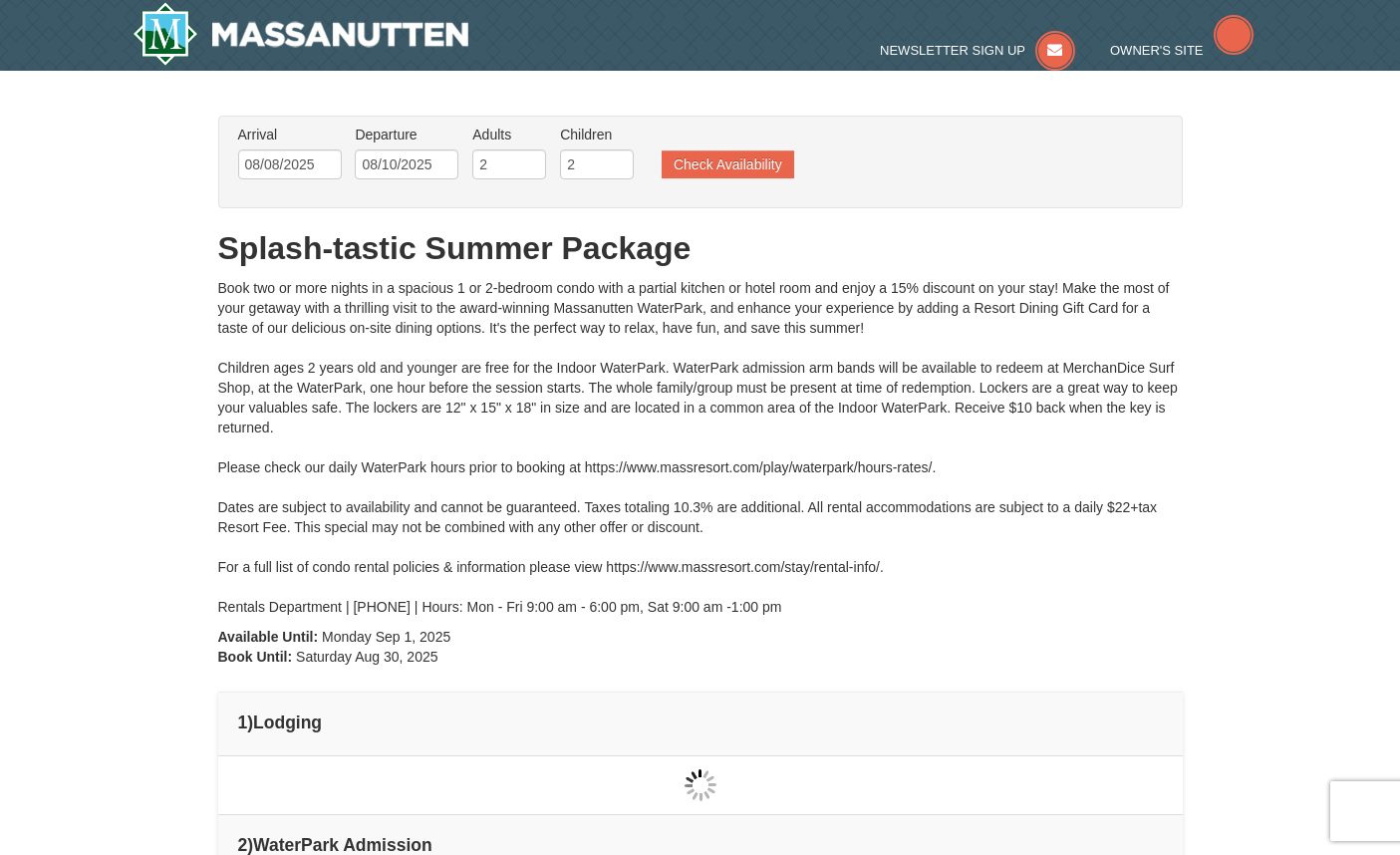 type on "08/08/2025" 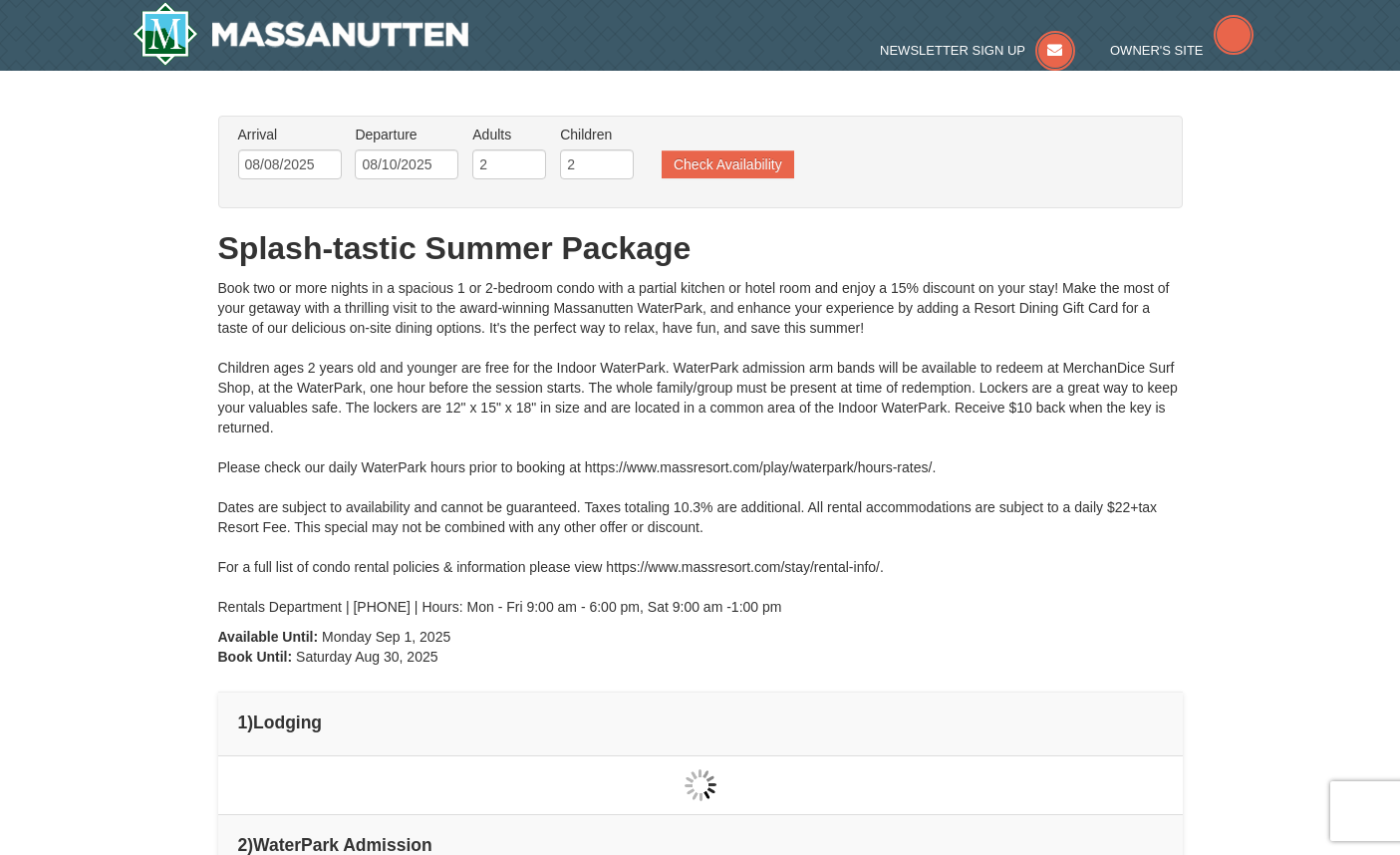 type on "08/08/2025" 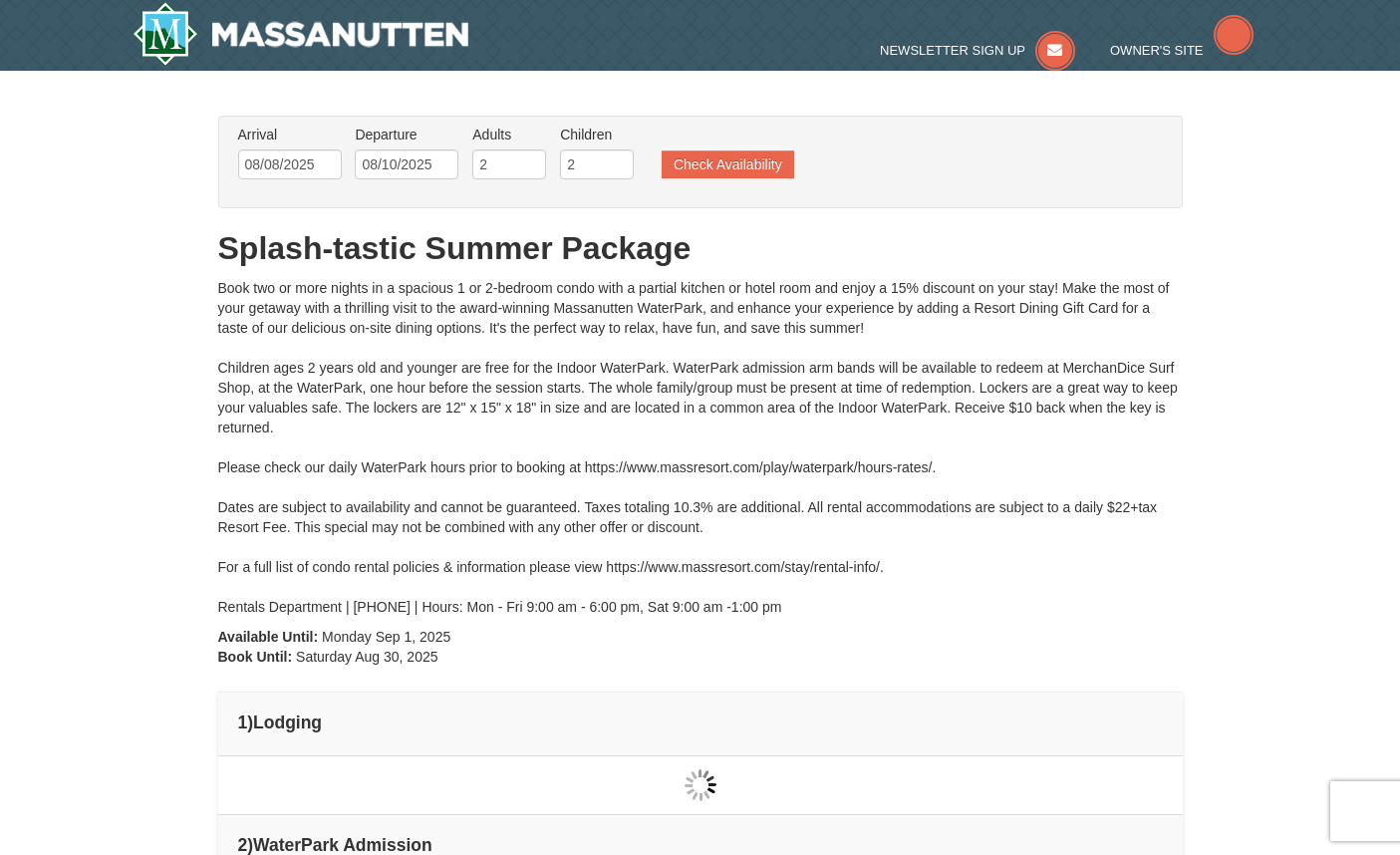 scroll, scrollTop: 0, scrollLeft: 0, axis: both 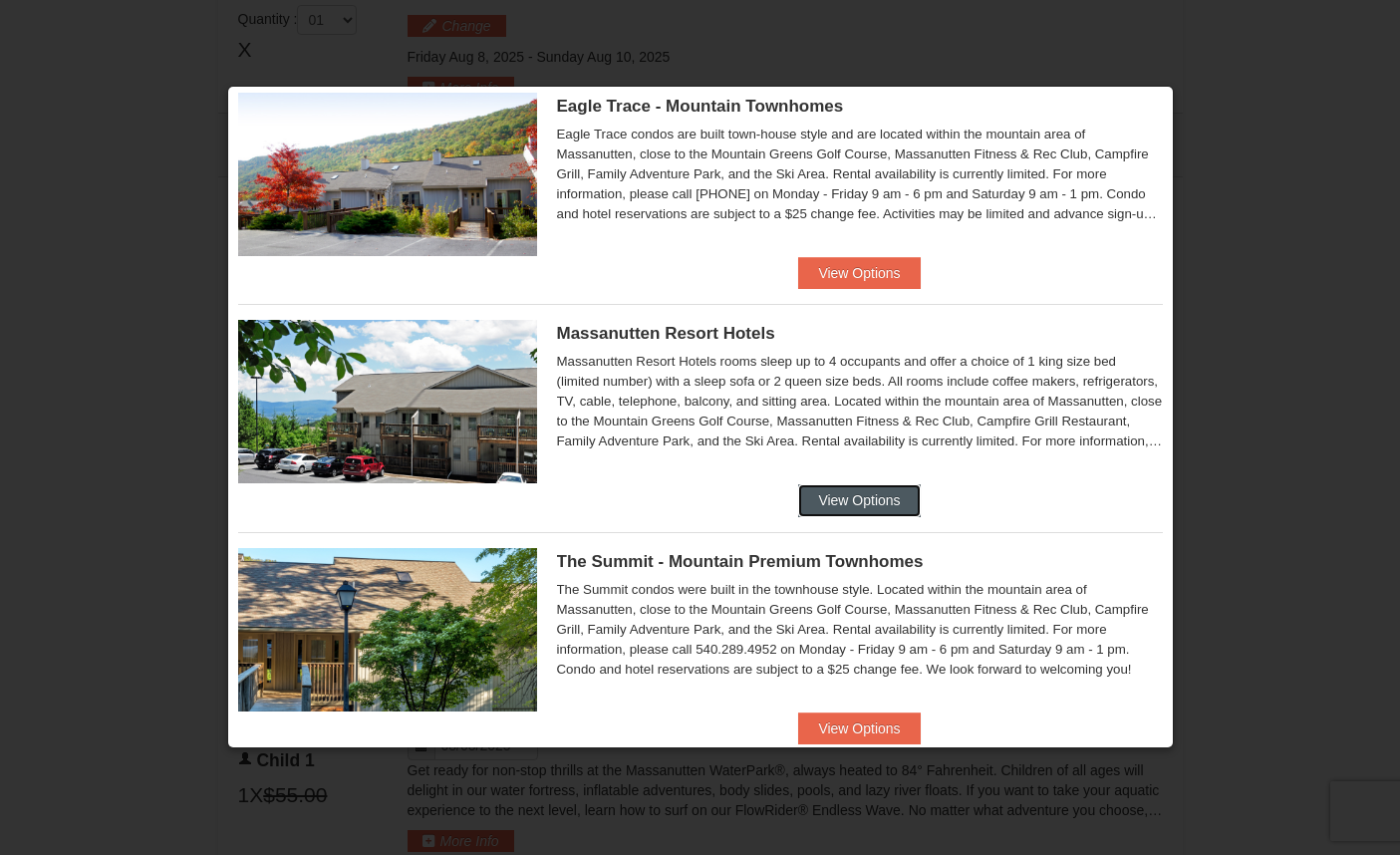 click on "View Options" at bounding box center (859, 500) 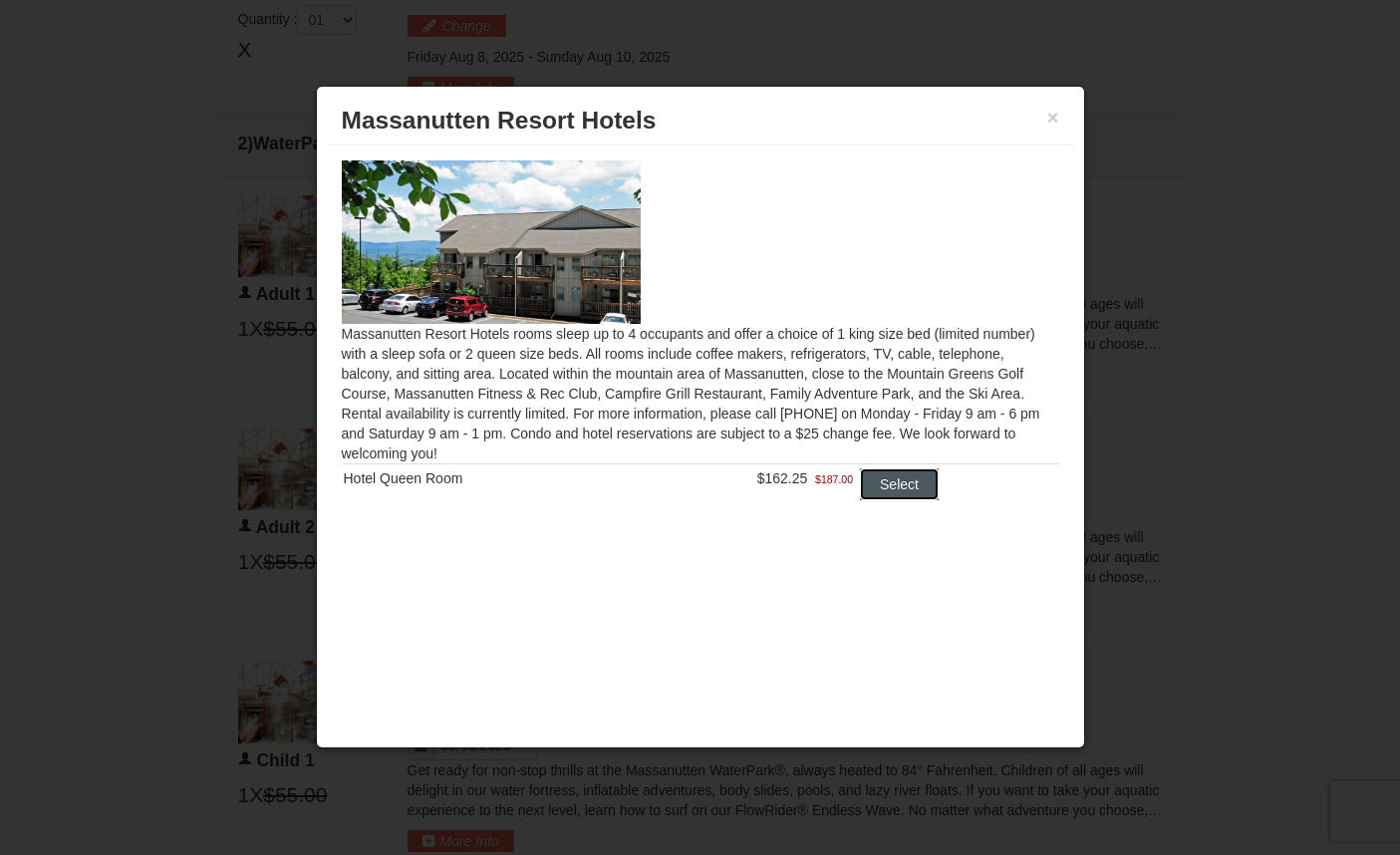 click on "Select" at bounding box center [899, 484] 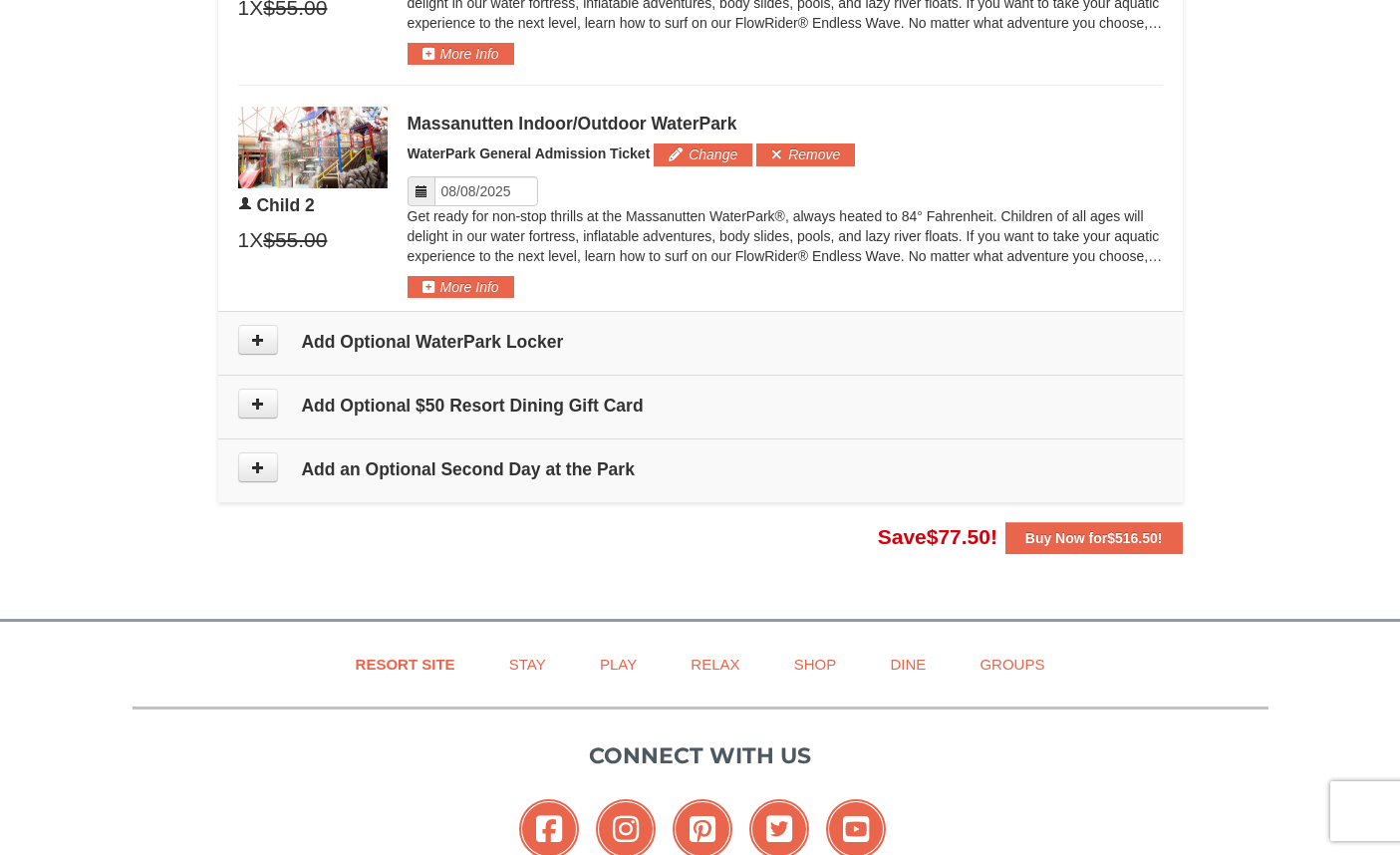 scroll, scrollTop: 1653, scrollLeft: 0, axis: vertical 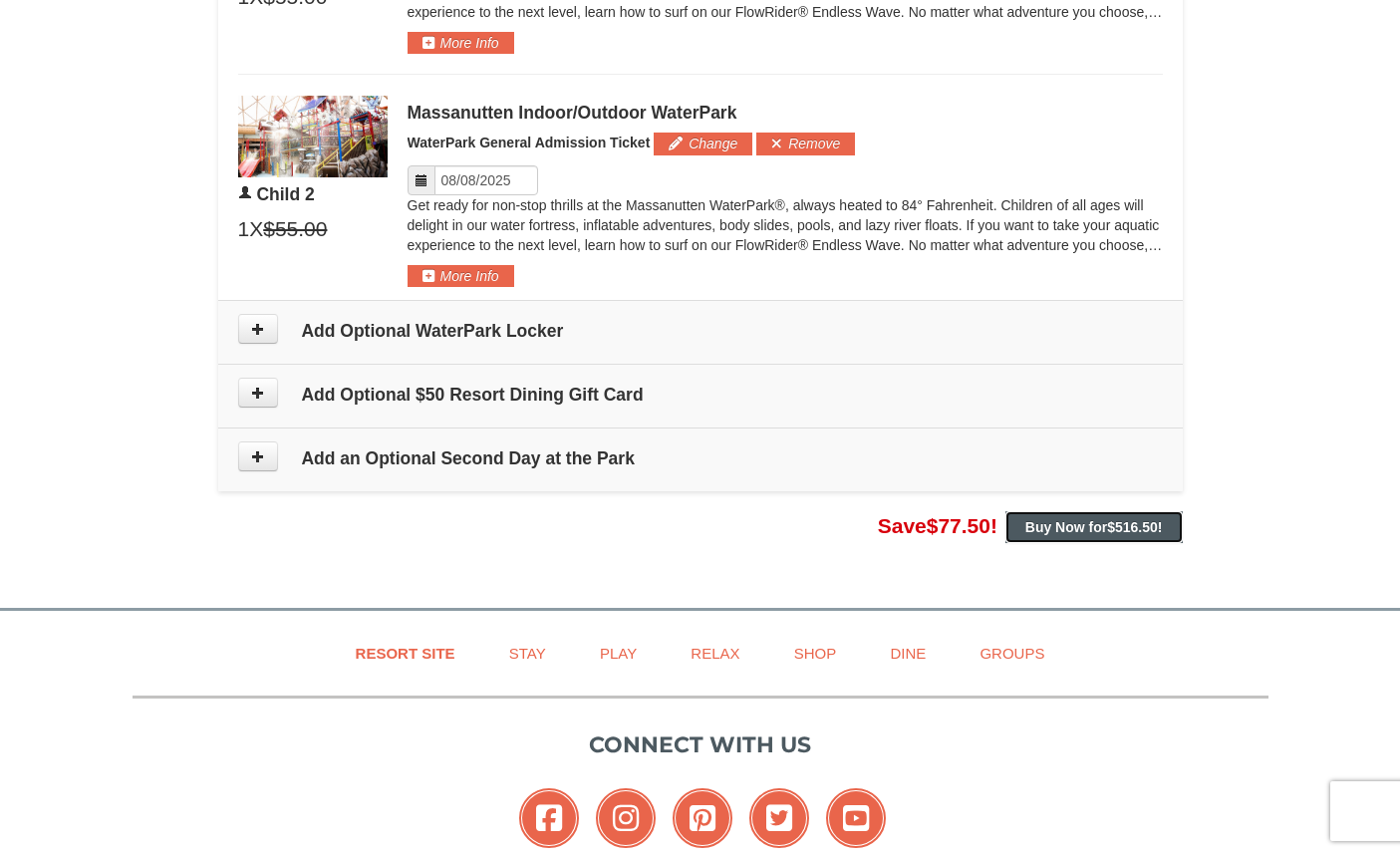 click on "Buy Now for
$516.50 !" at bounding box center [1094, 527] 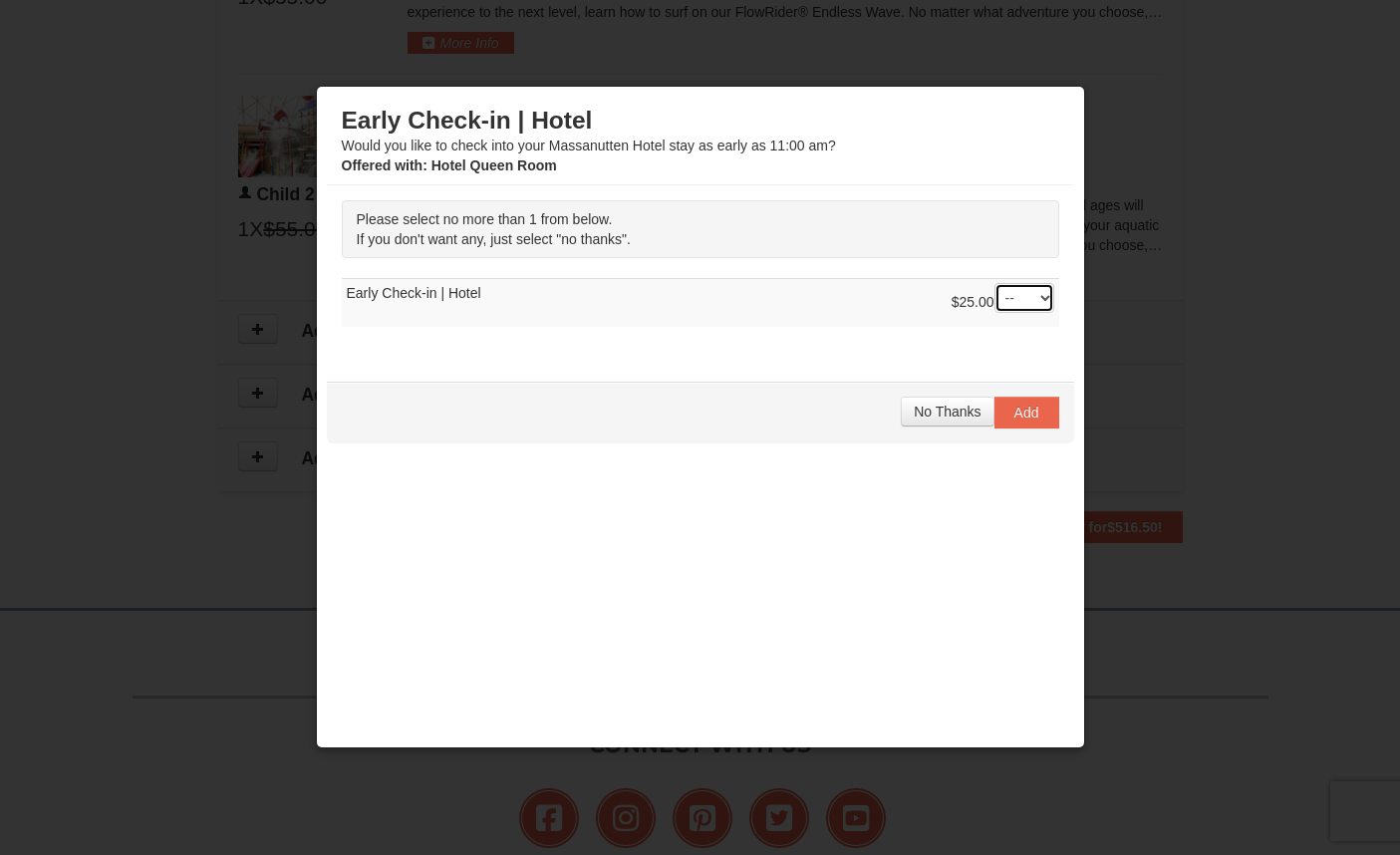 click on "--
01" at bounding box center (1024, 298) 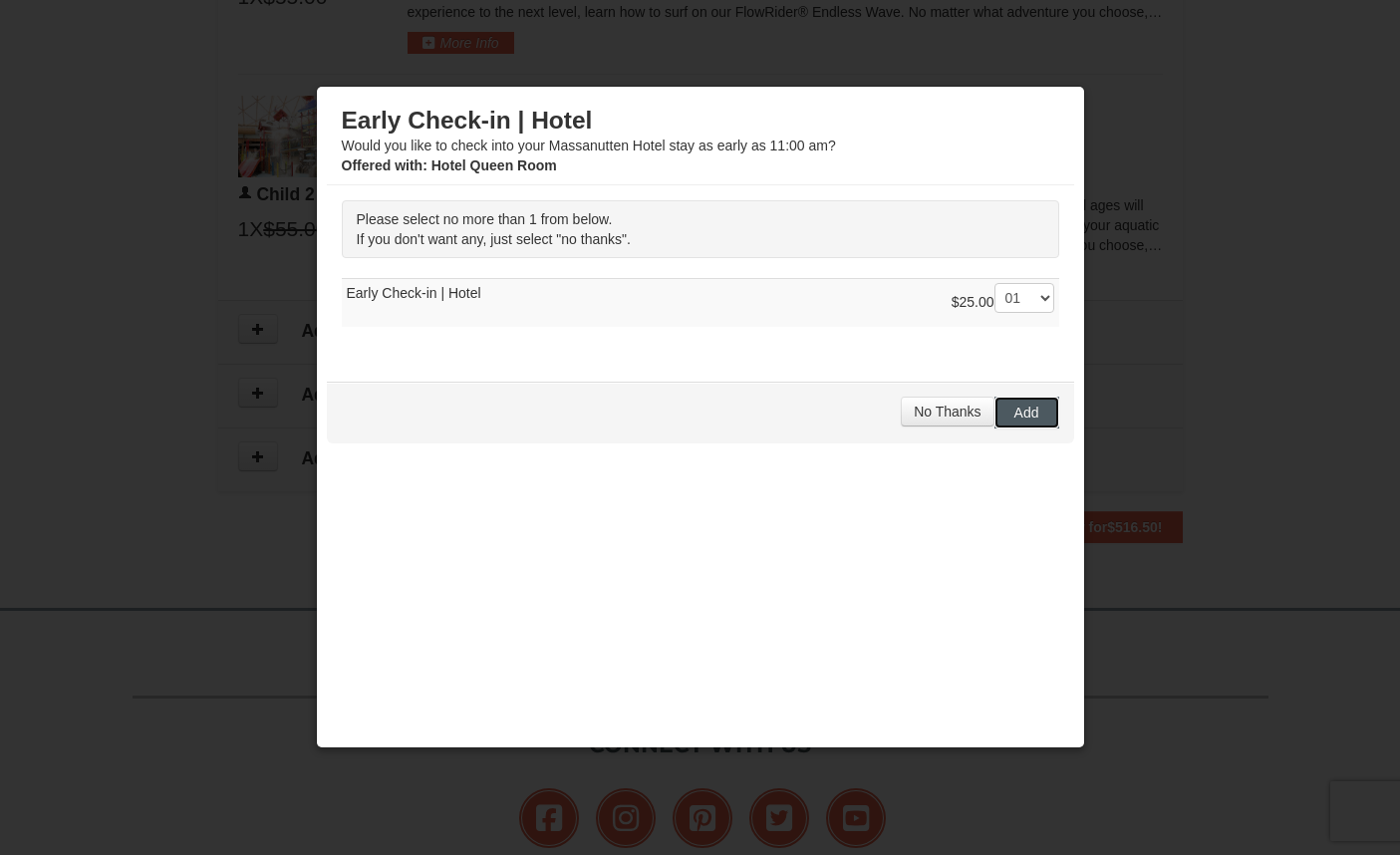click on "Add" at bounding box center (1026, 413) 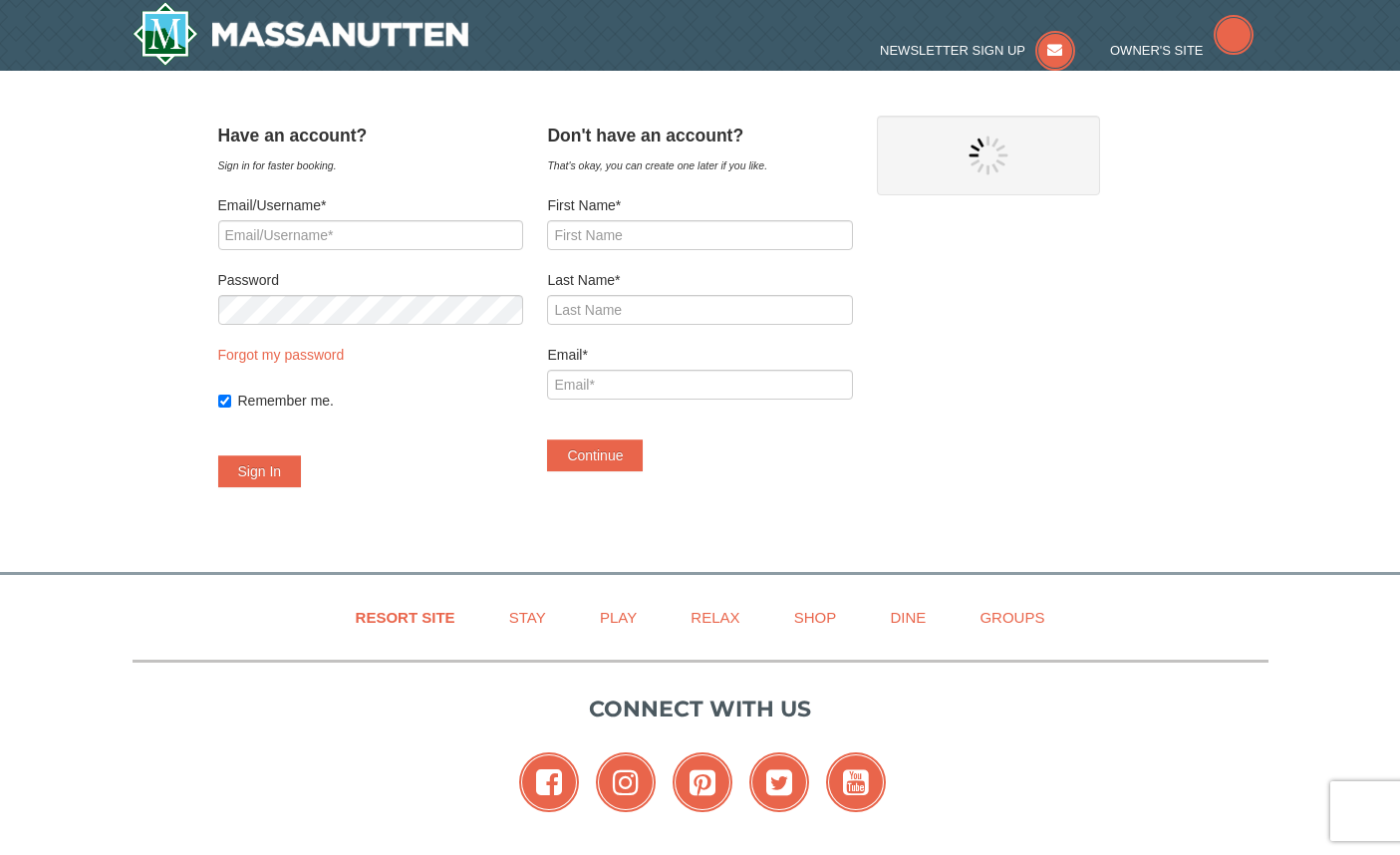 scroll, scrollTop: 0, scrollLeft: 0, axis: both 